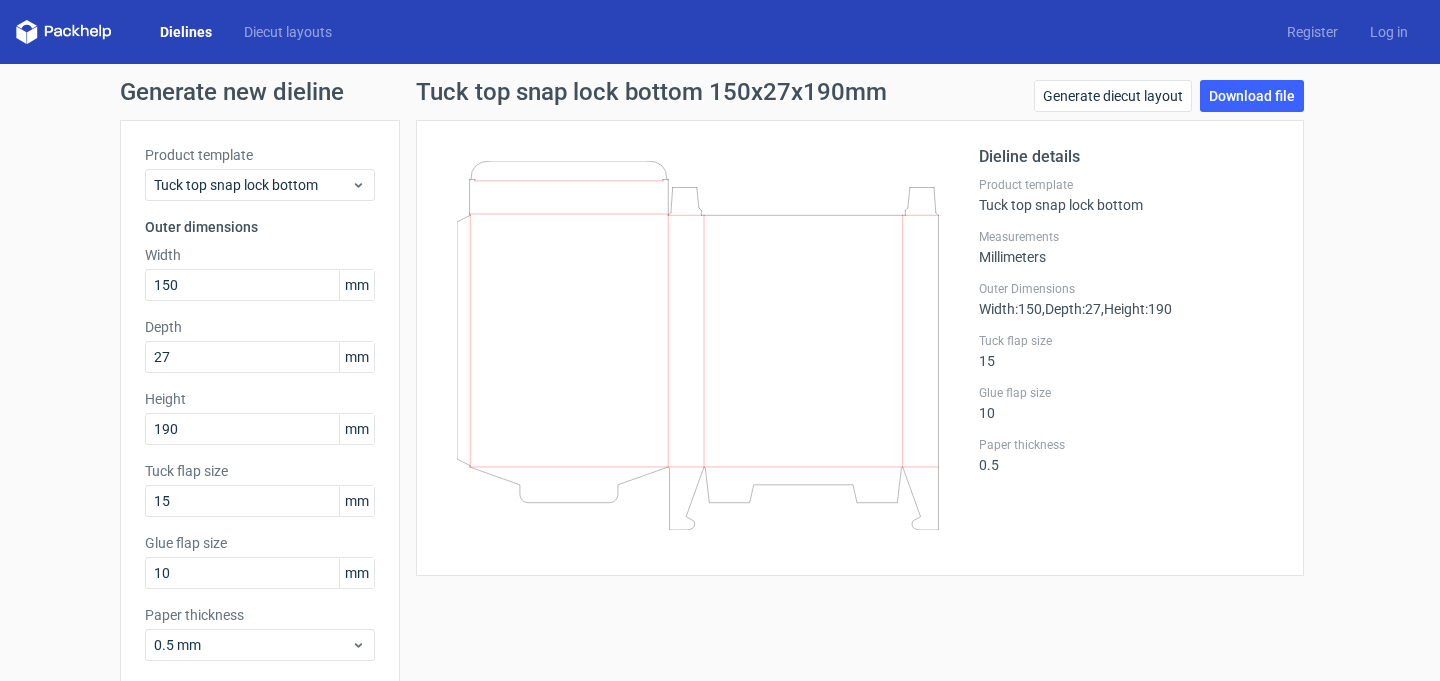 scroll, scrollTop: 0, scrollLeft: 0, axis: both 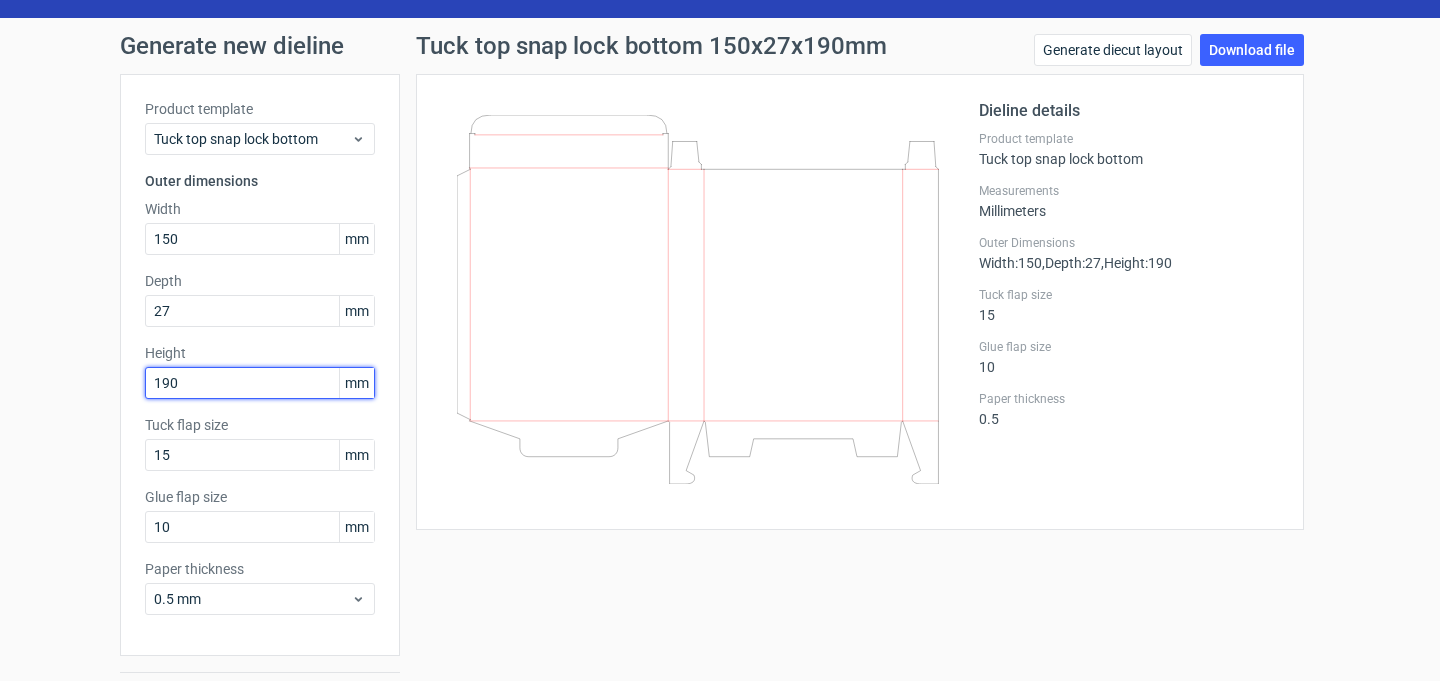 click on "190" at bounding box center (260, 383) 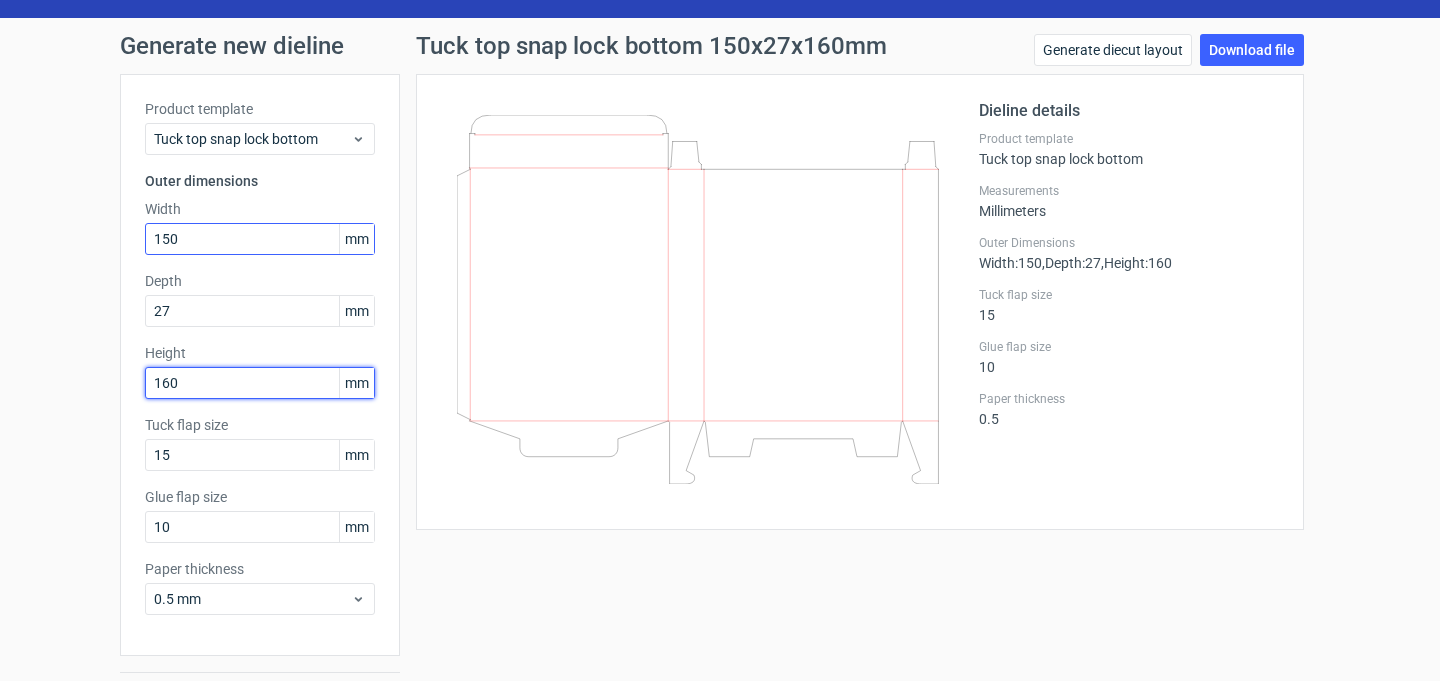 type on "160" 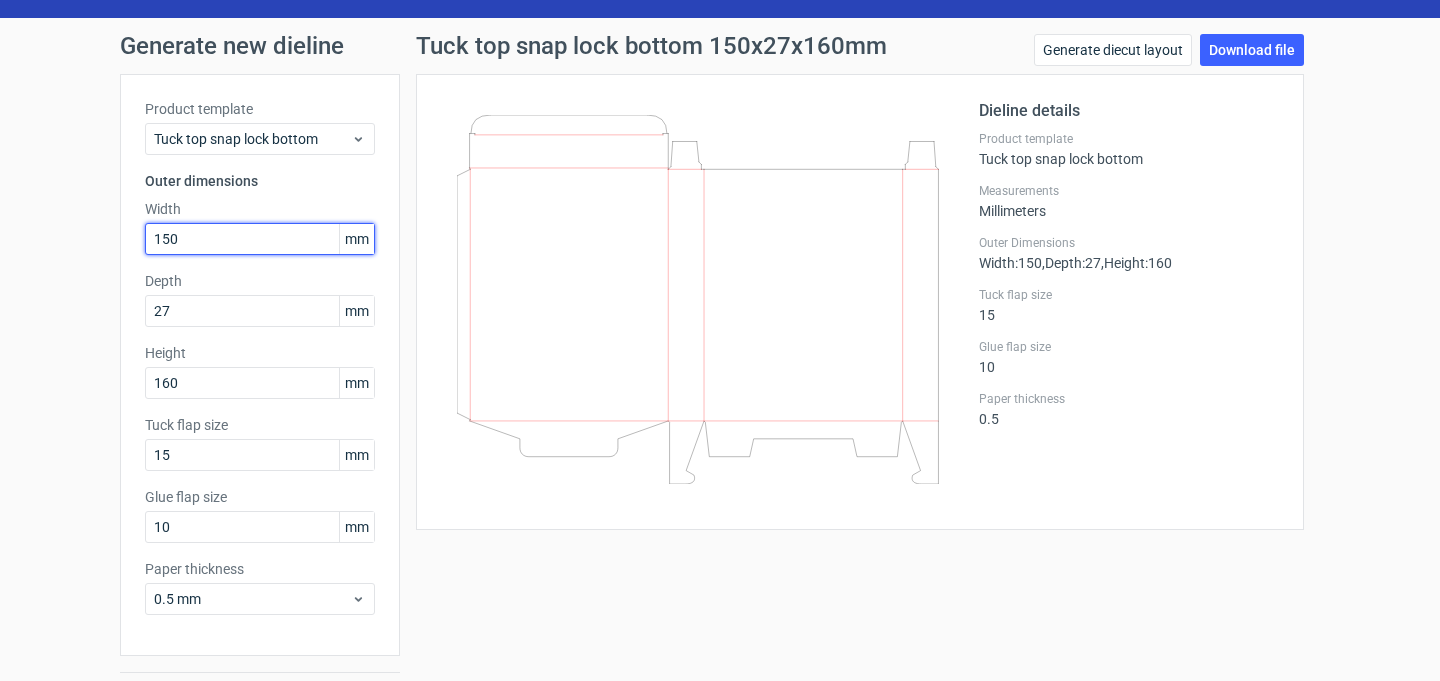 click on "150" at bounding box center [260, 239] 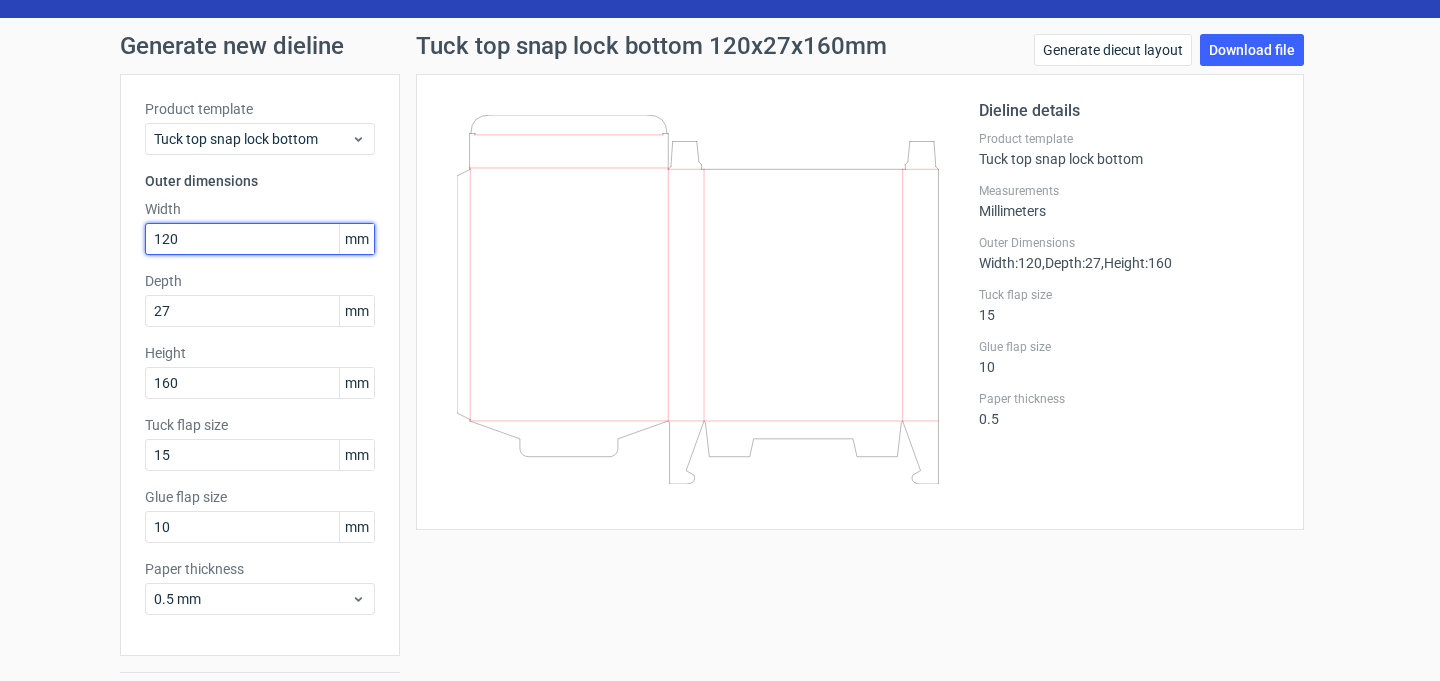 type on "120" 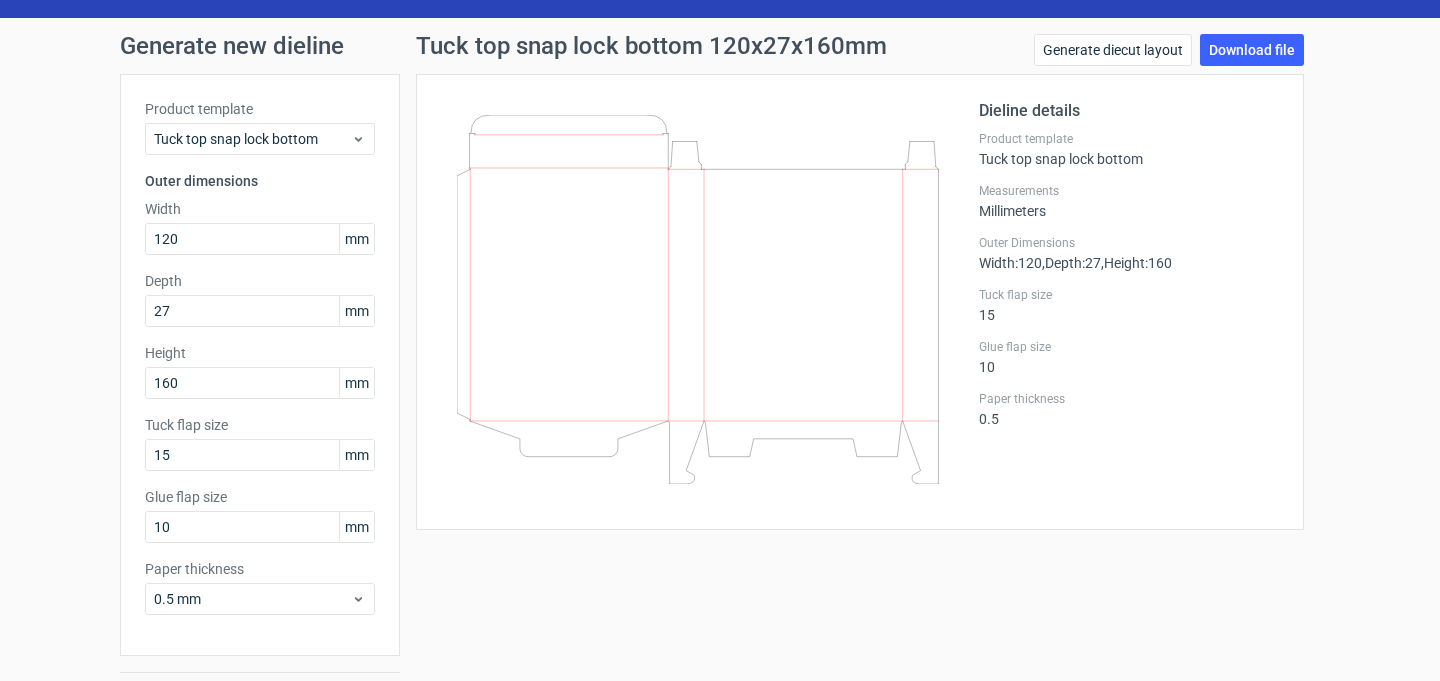 click on "Tuck top snap lock bottom 120x27x160mm Generate diecut layout Download file
Dieline details Product template Tuck top snap lock bottom Measurements Millimeters Outer Dimensions Width :  120 ,  Depth :  27 ,  Height :  160 Tuck flap size 15 Glue flap size 10 Paper thickness 0.5" at bounding box center [860, 377] 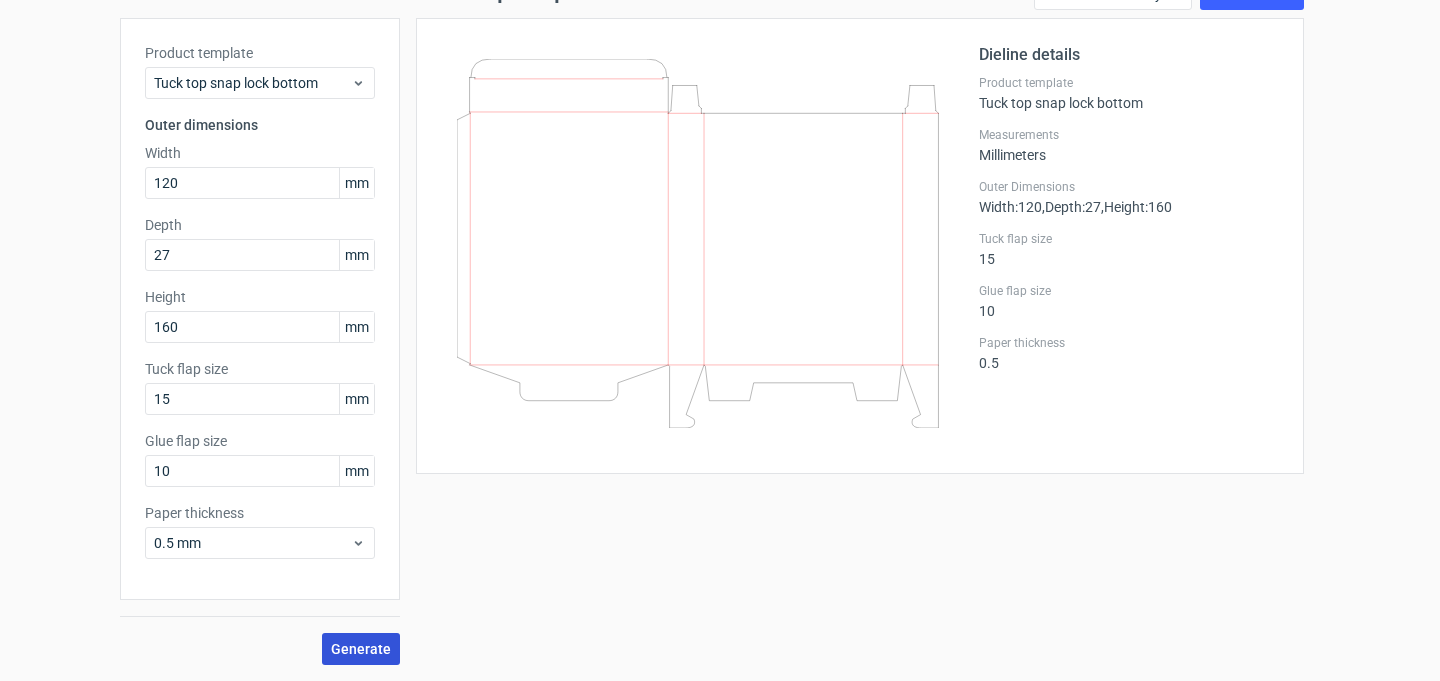 click on "Generate" at bounding box center (361, 649) 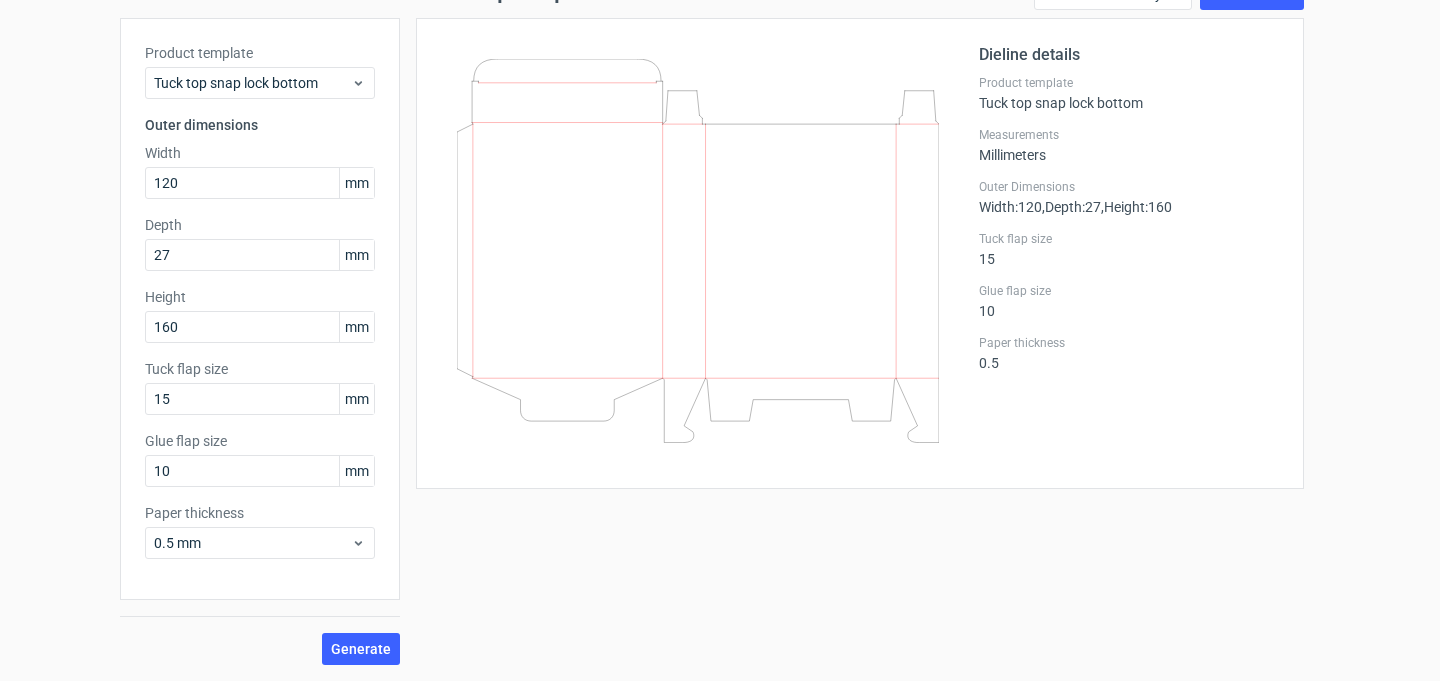 scroll, scrollTop: 0, scrollLeft: 0, axis: both 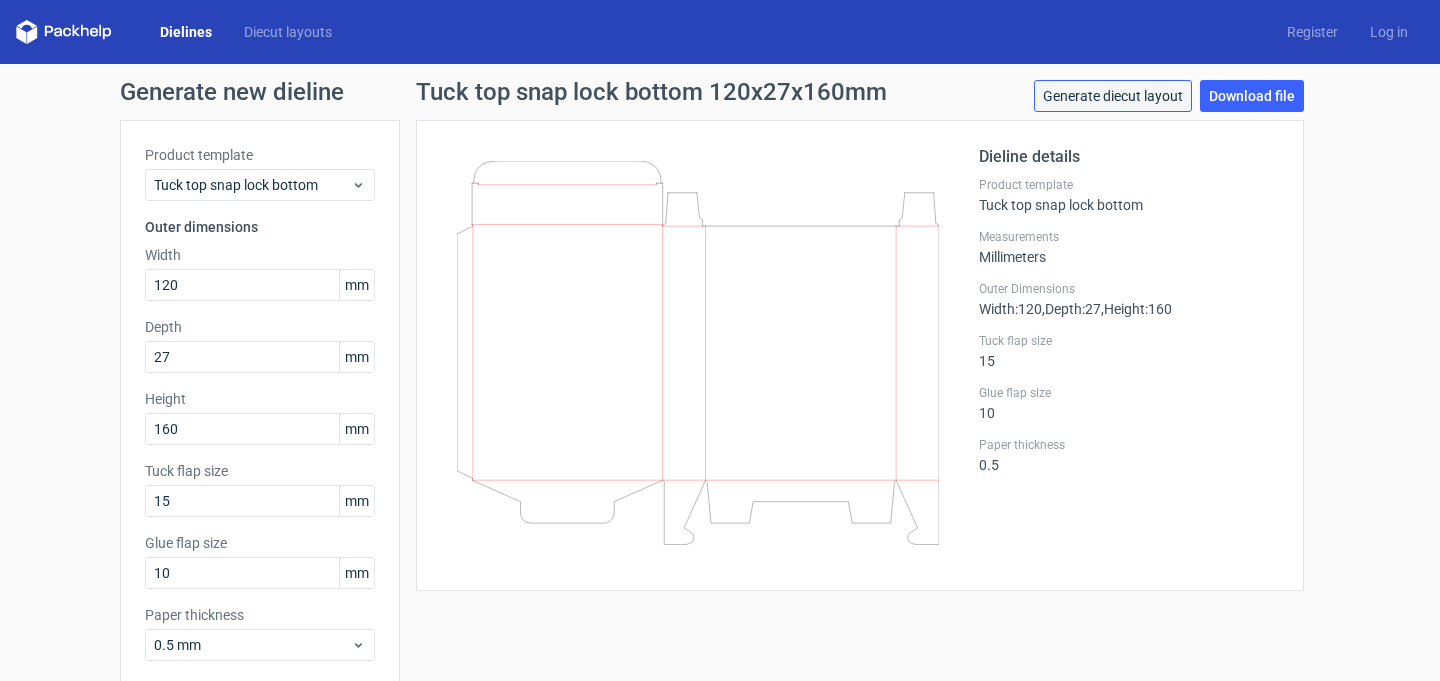 click on "Generate diecut layout" at bounding box center [1113, 96] 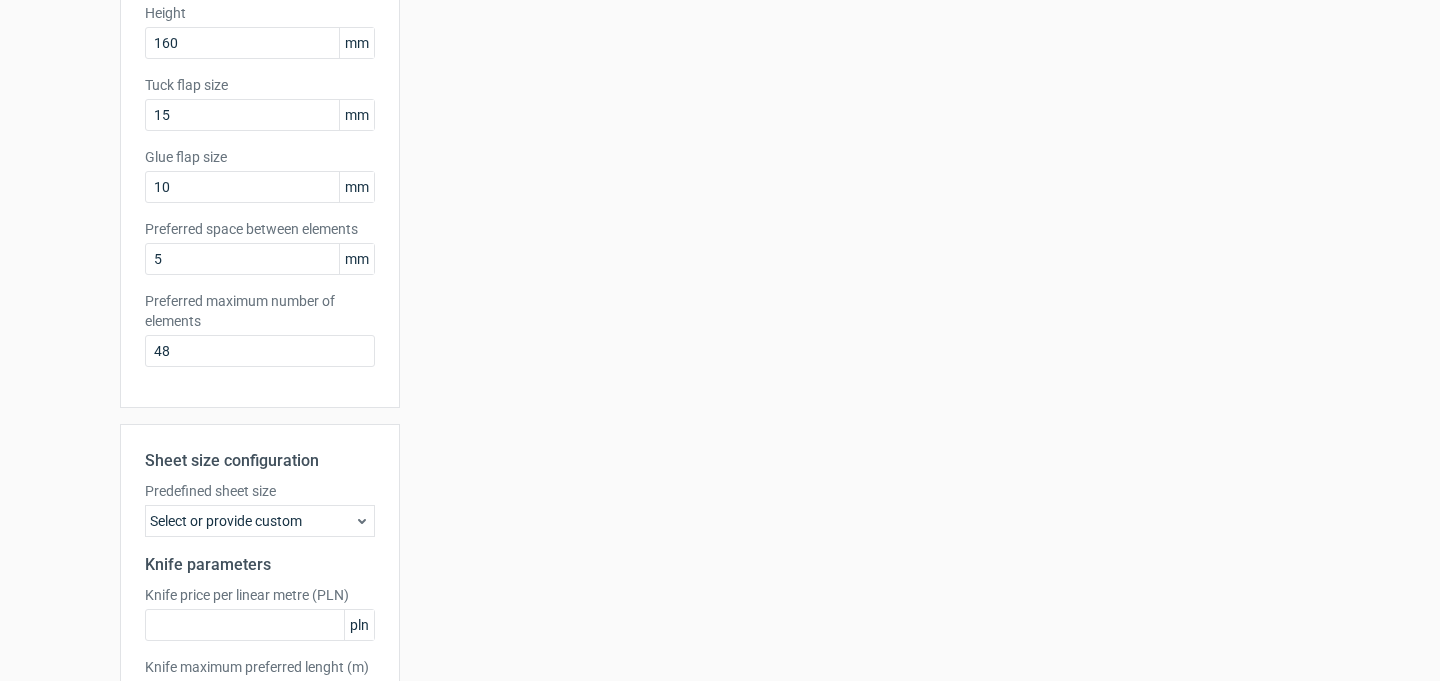 scroll, scrollTop: 384, scrollLeft: 0, axis: vertical 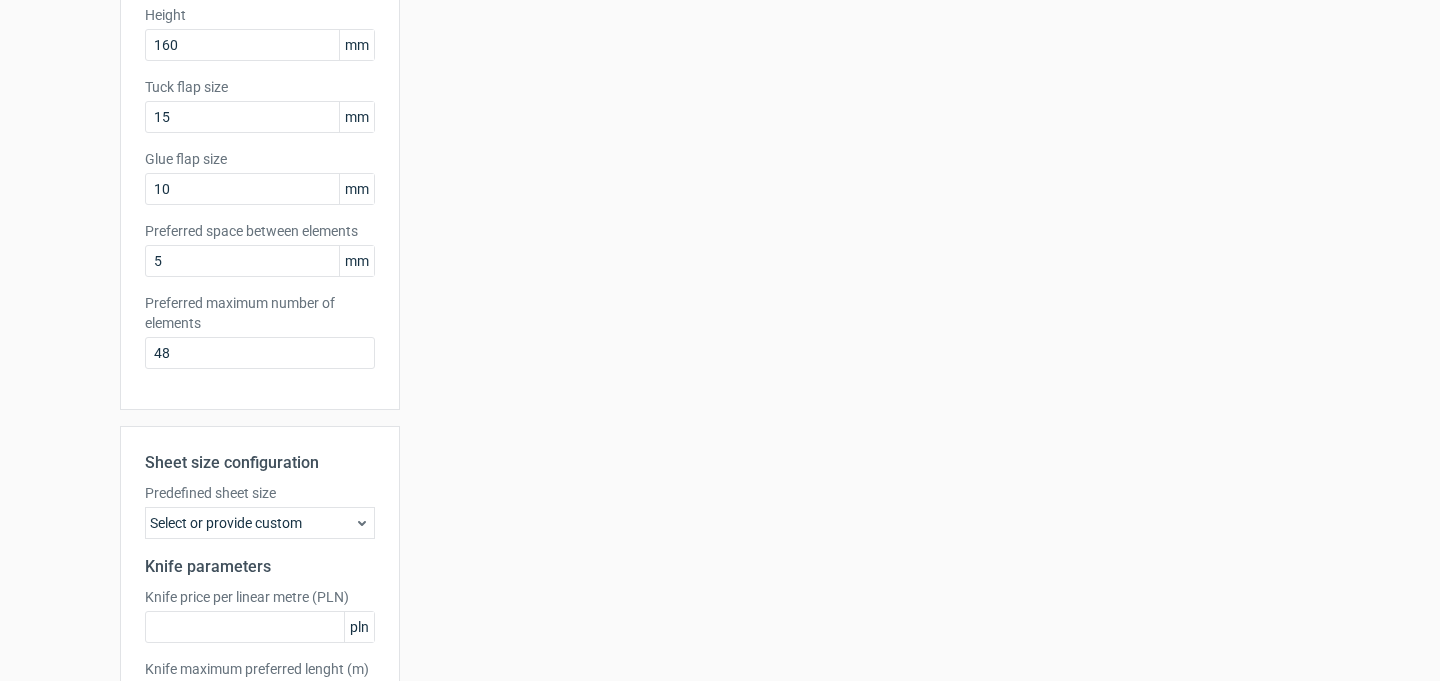 click on "Select or provide custom" at bounding box center [260, 523] 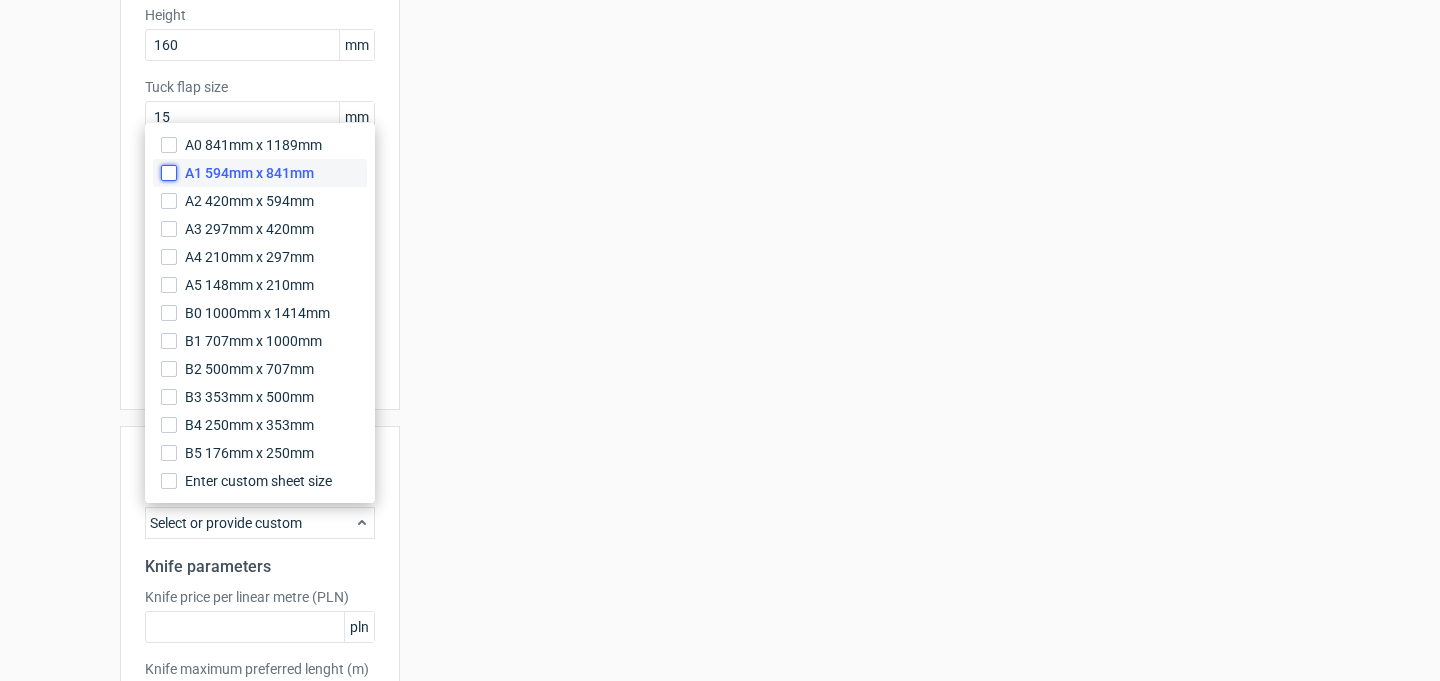 click on "A1 594mm x 841mm" at bounding box center (169, 173) 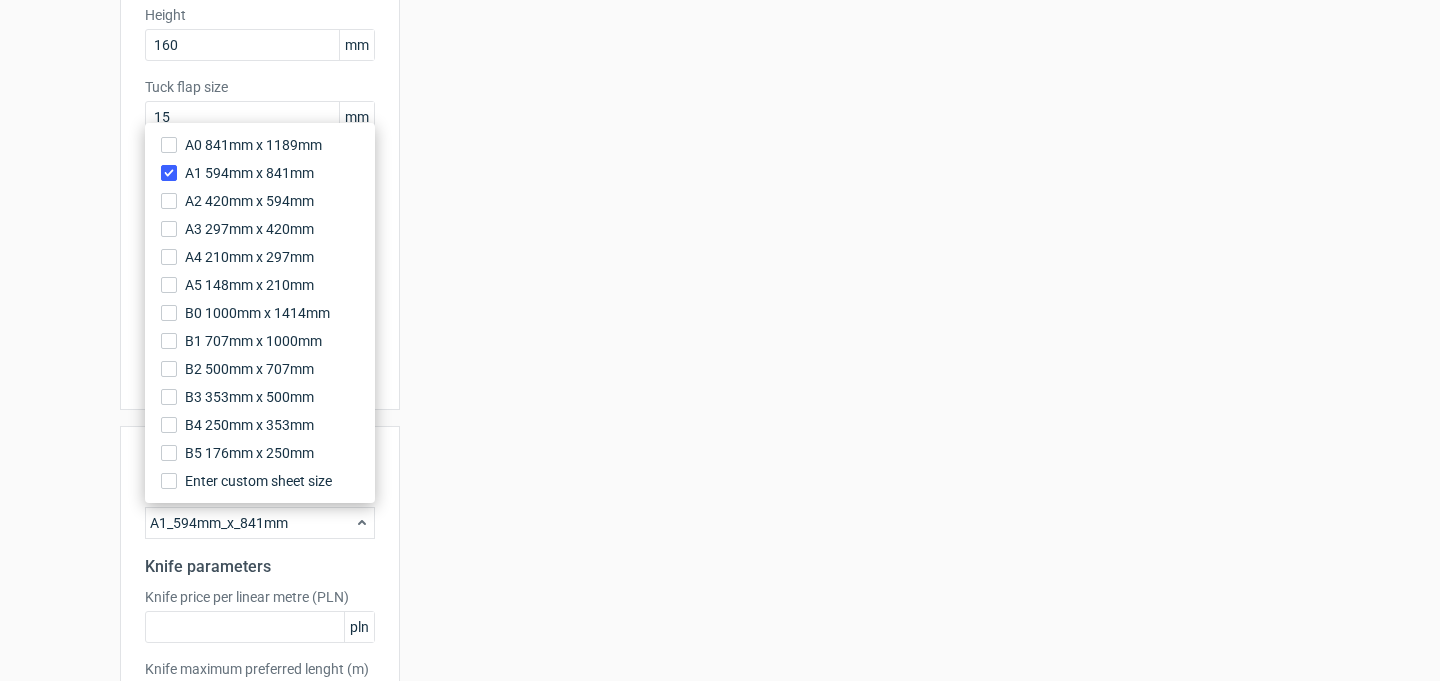 click on "Your diecut layouts will be listed here once you generate them  Height   Depth   Width  Format 1000 x 1000 Format No. of units 1 Dieline placeholder url Dimensions Width: 100, Depth: 100, Height: 100" at bounding box center (860, 278) 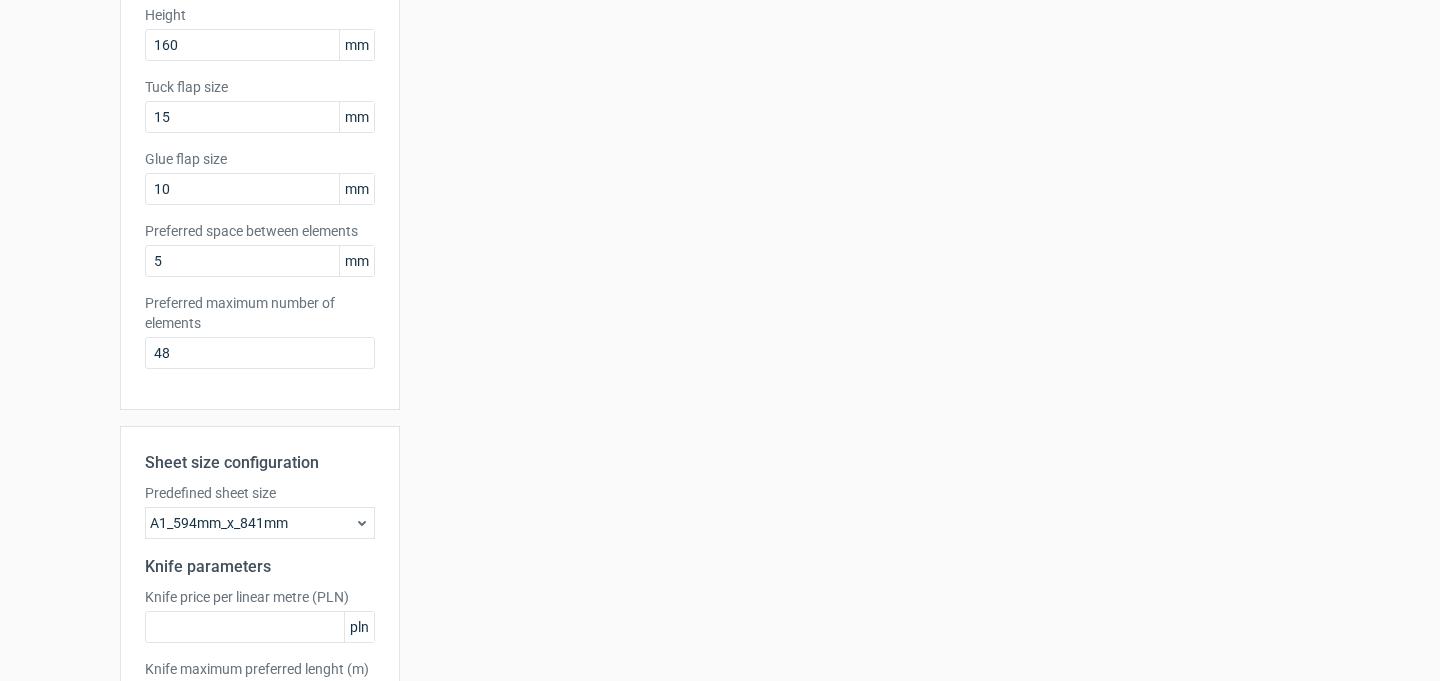 scroll, scrollTop: 540, scrollLeft: 0, axis: vertical 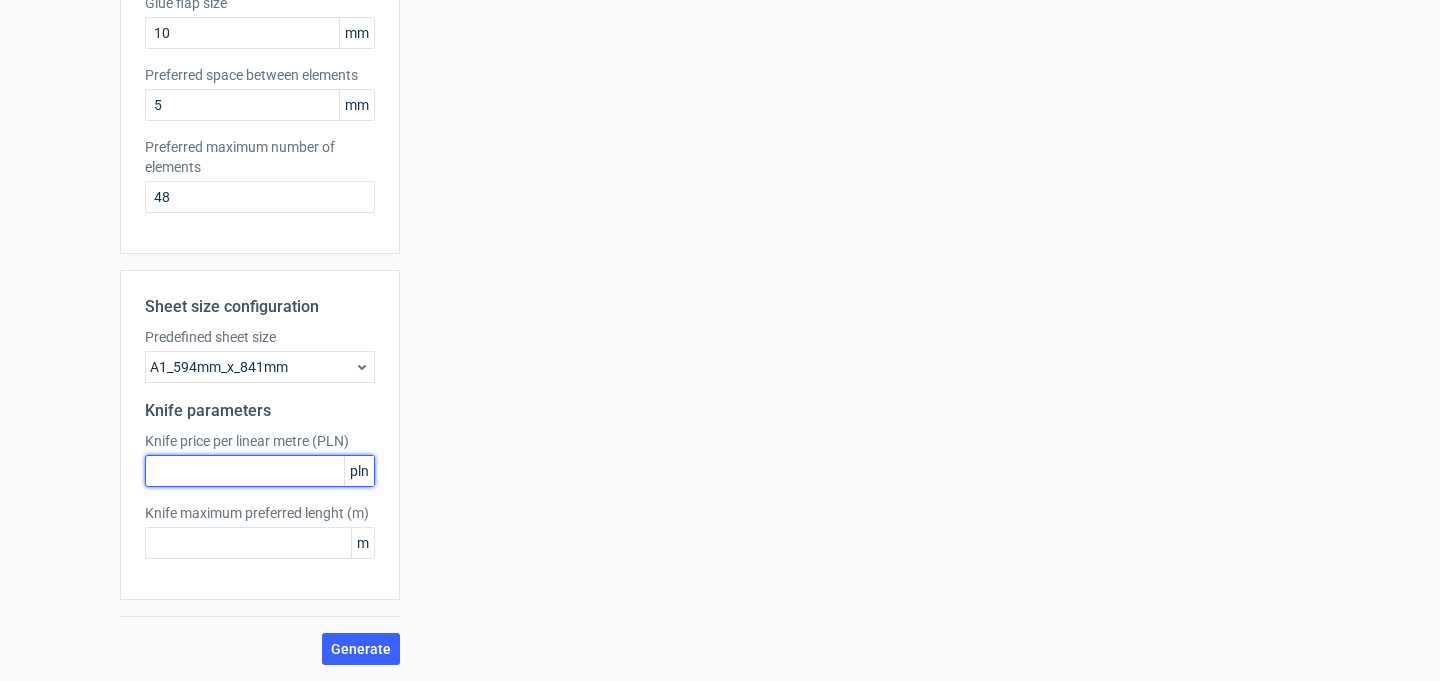 click at bounding box center (260, 471) 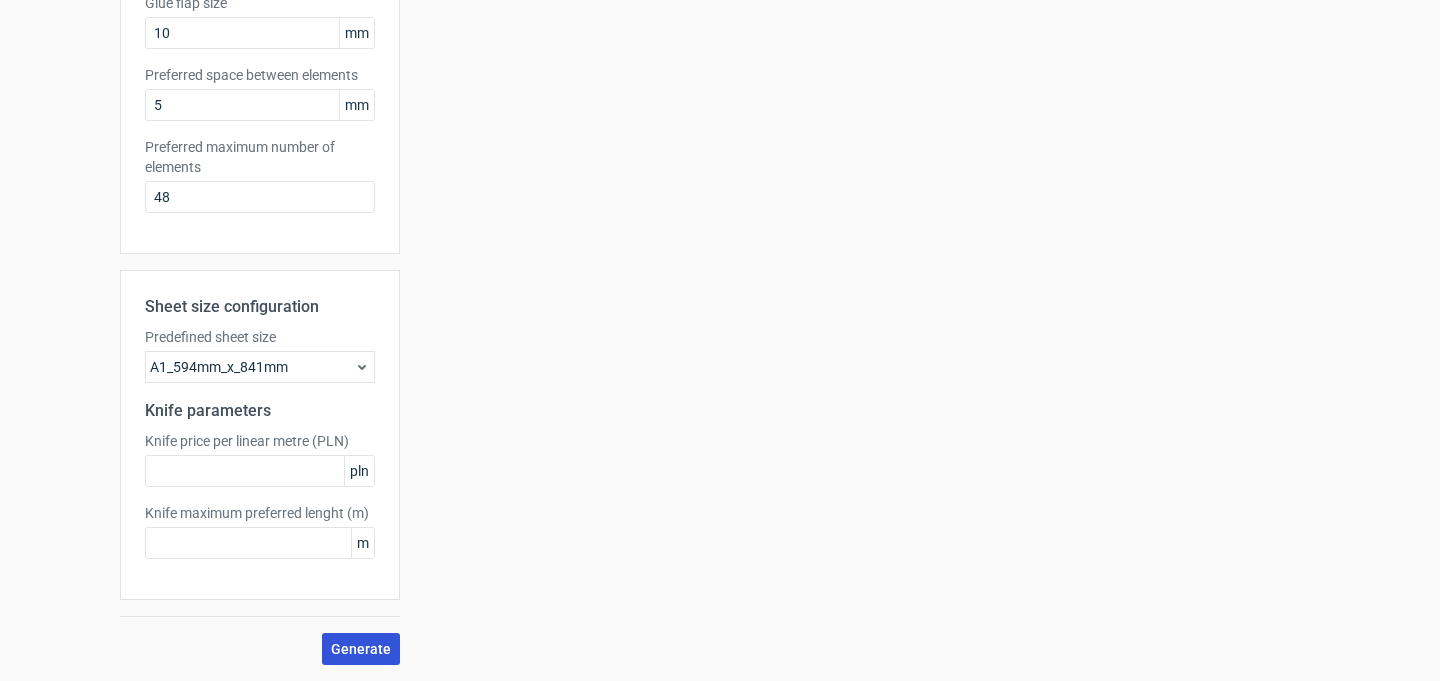 click on "Generate" at bounding box center (361, 649) 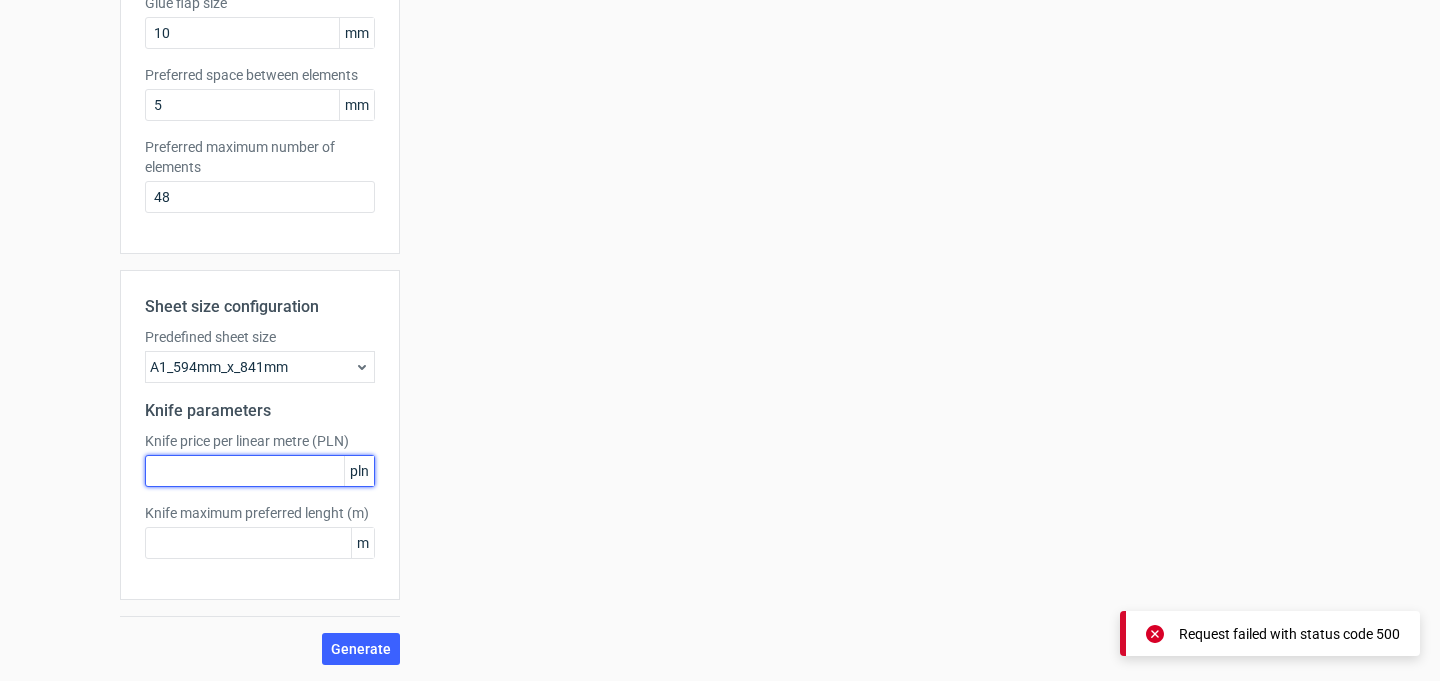 click at bounding box center (260, 471) 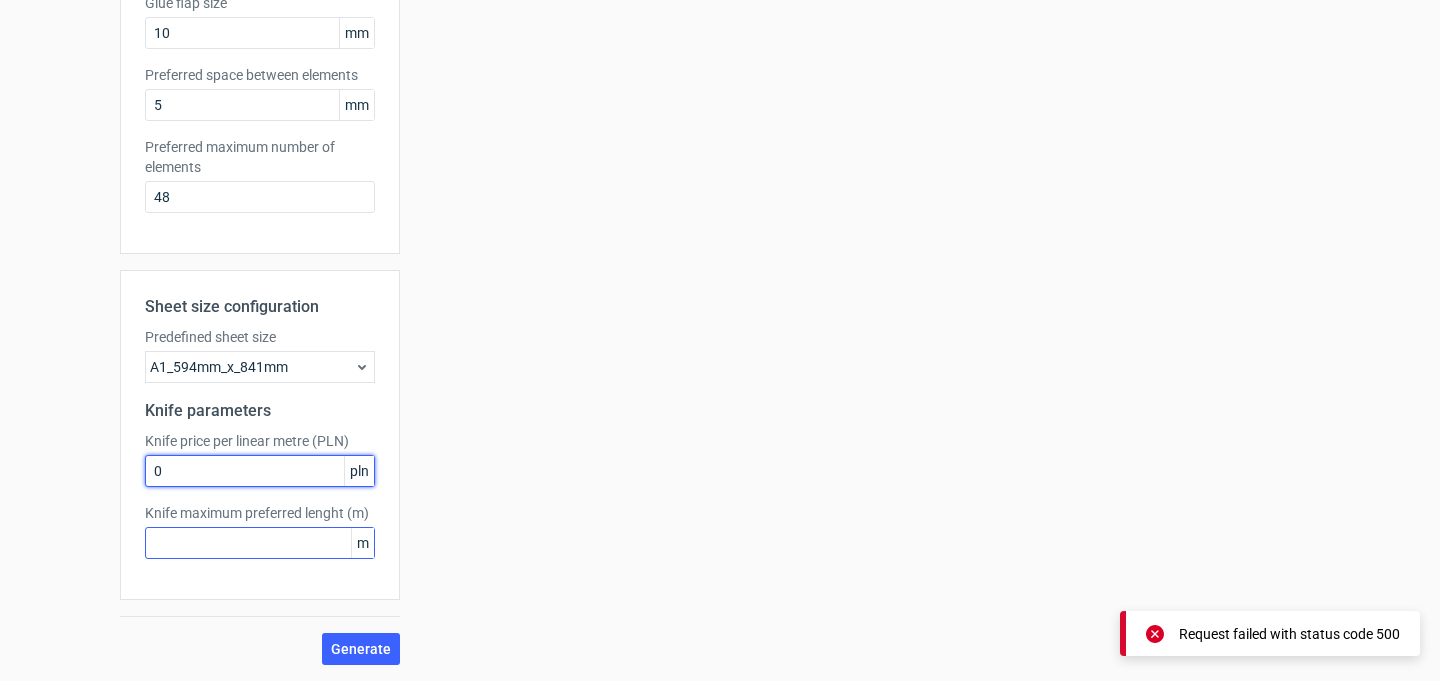 type on "0" 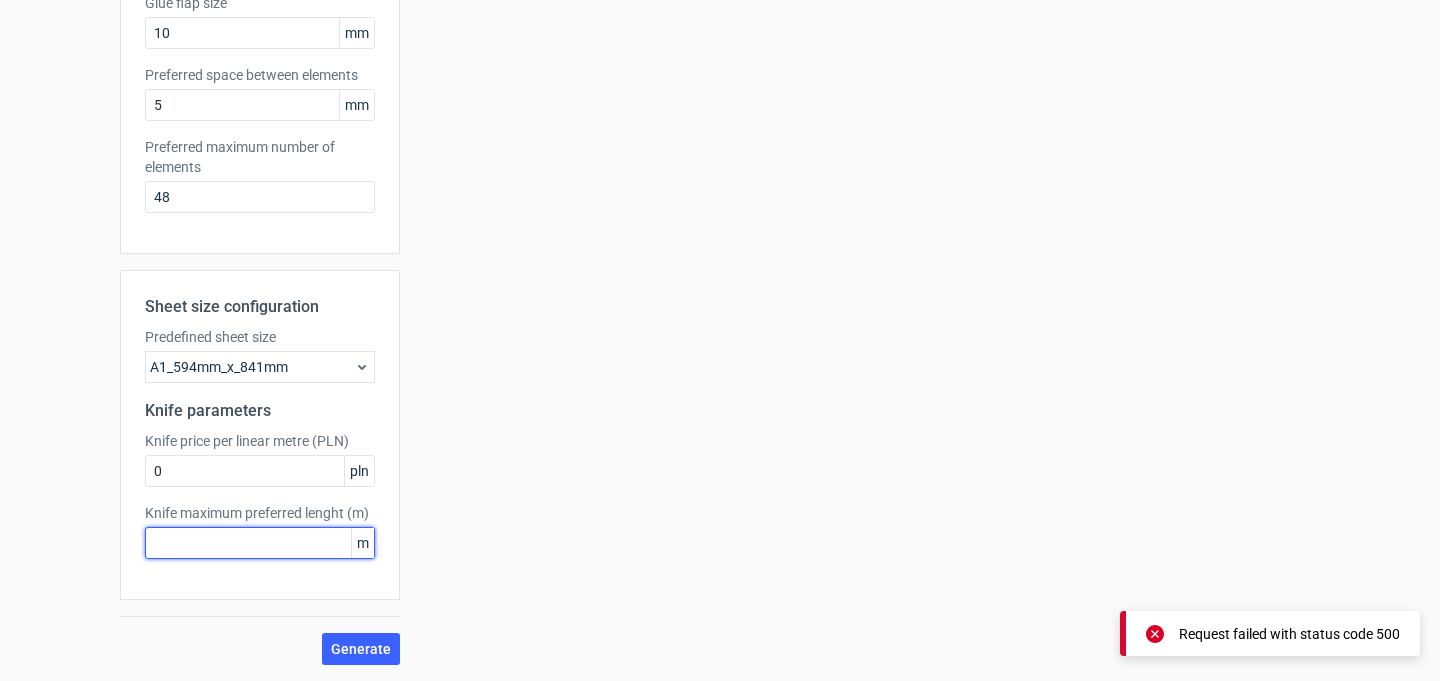 click at bounding box center (260, 543) 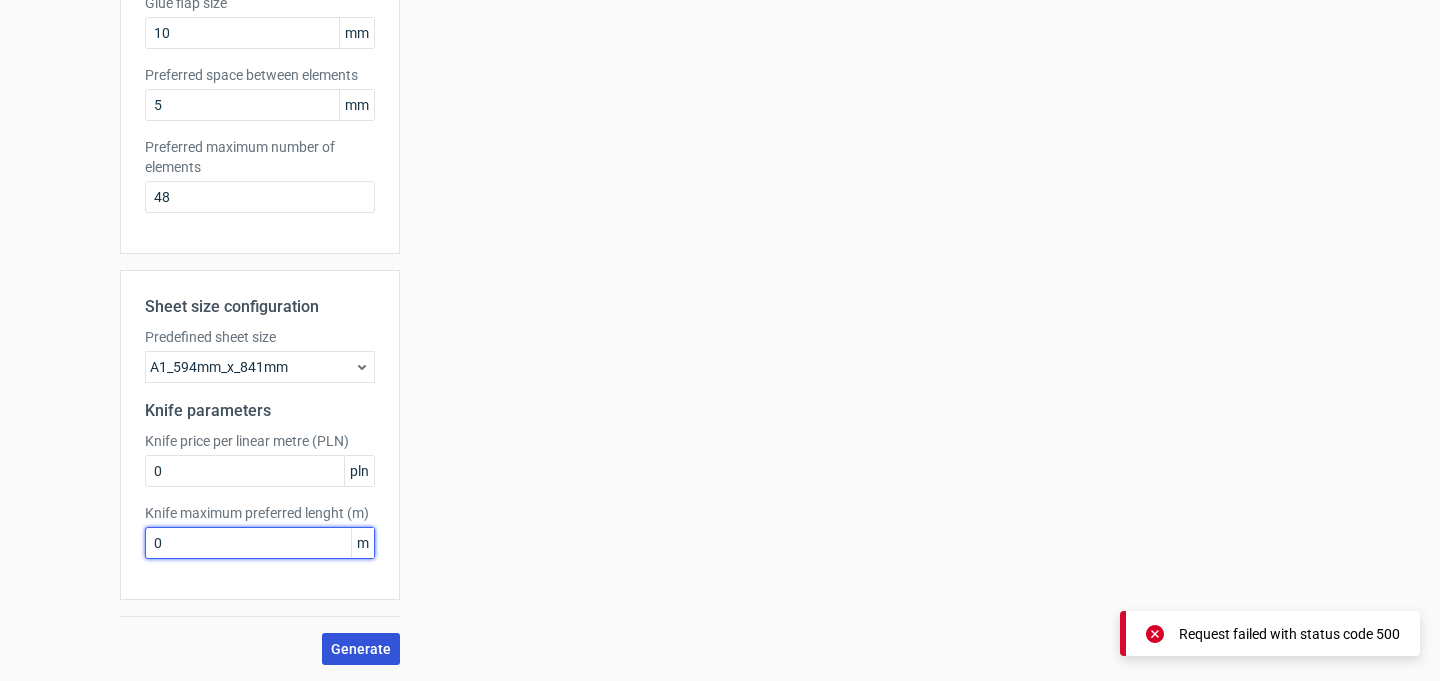type on "0" 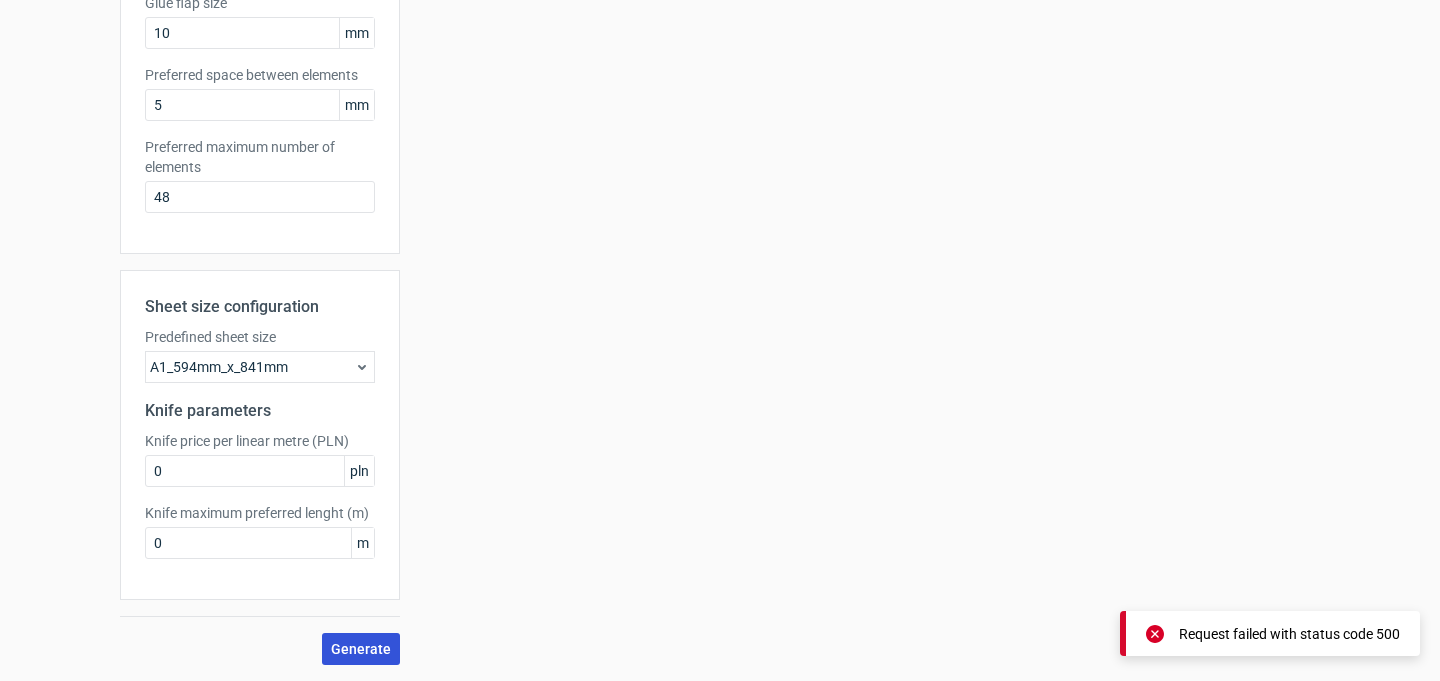 click on "Generate" at bounding box center [361, 649] 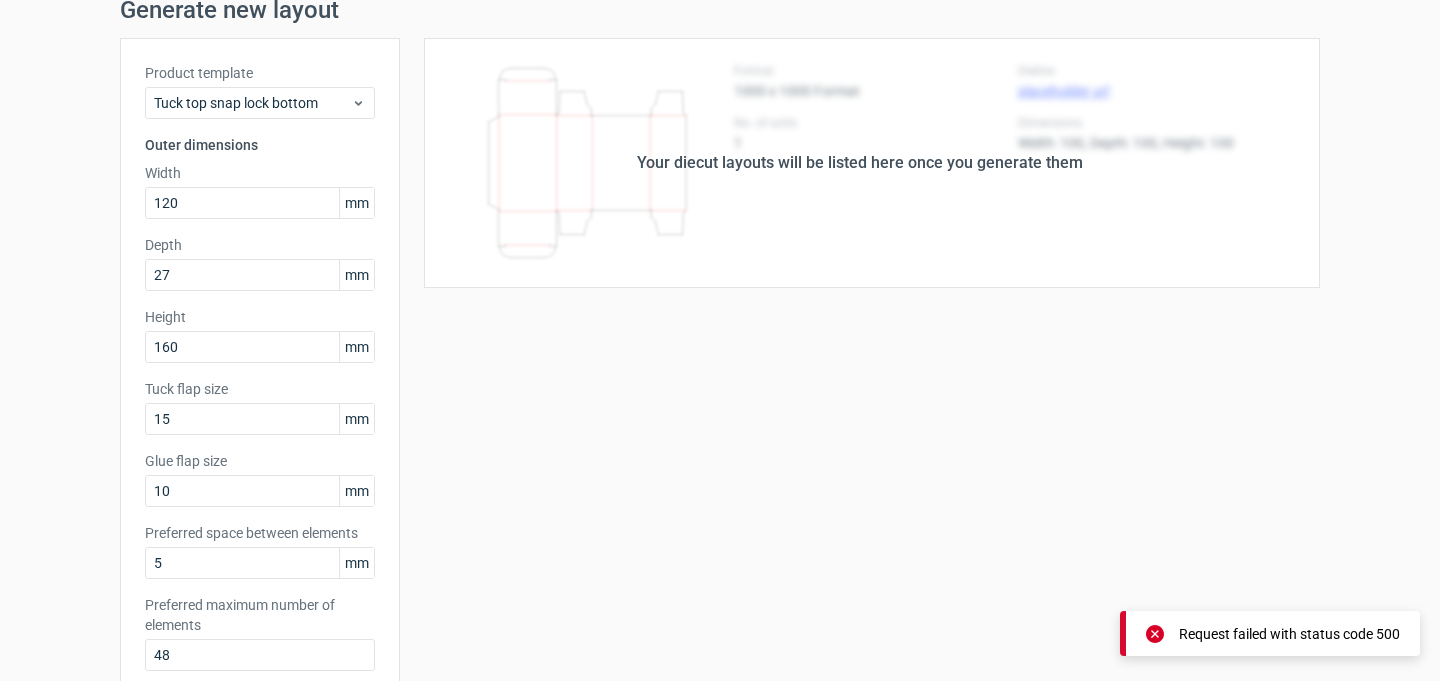 scroll, scrollTop: 0, scrollLeft: 0, axis: both 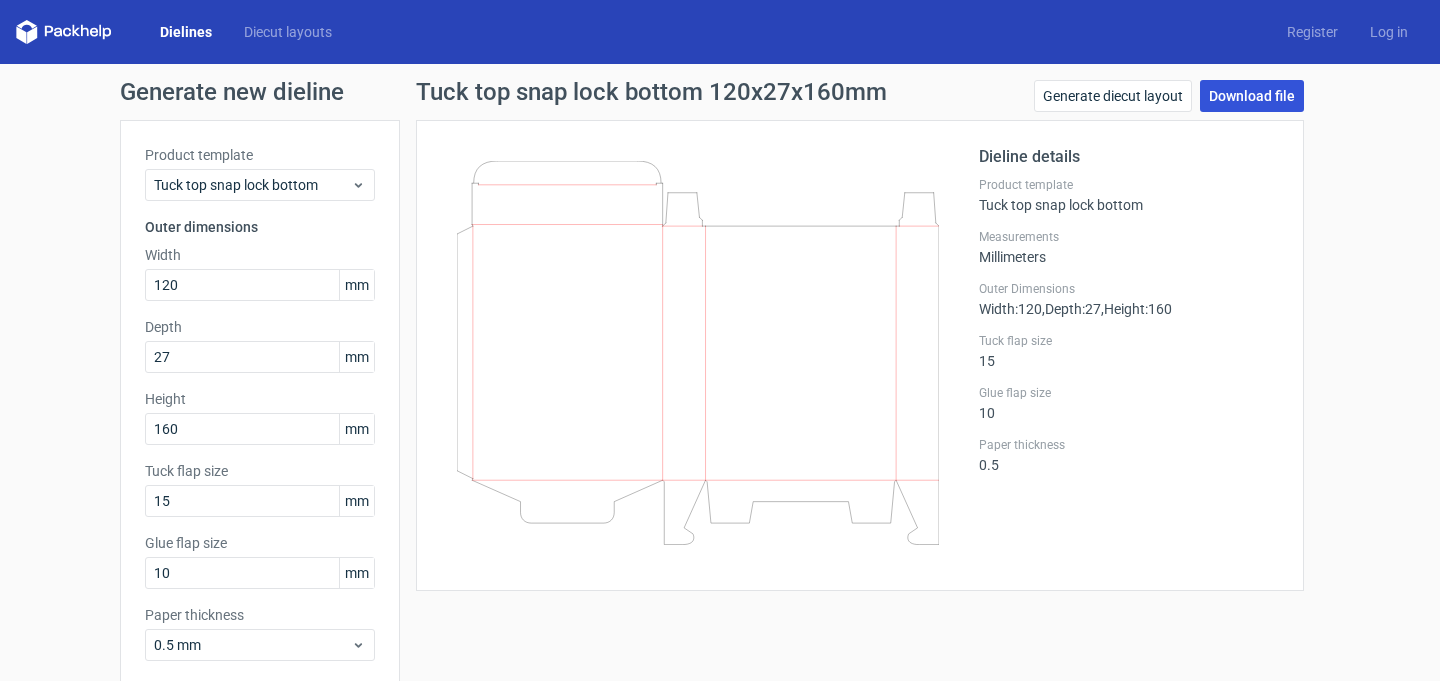 click on "Download file" at bounding box center (1252, 96) 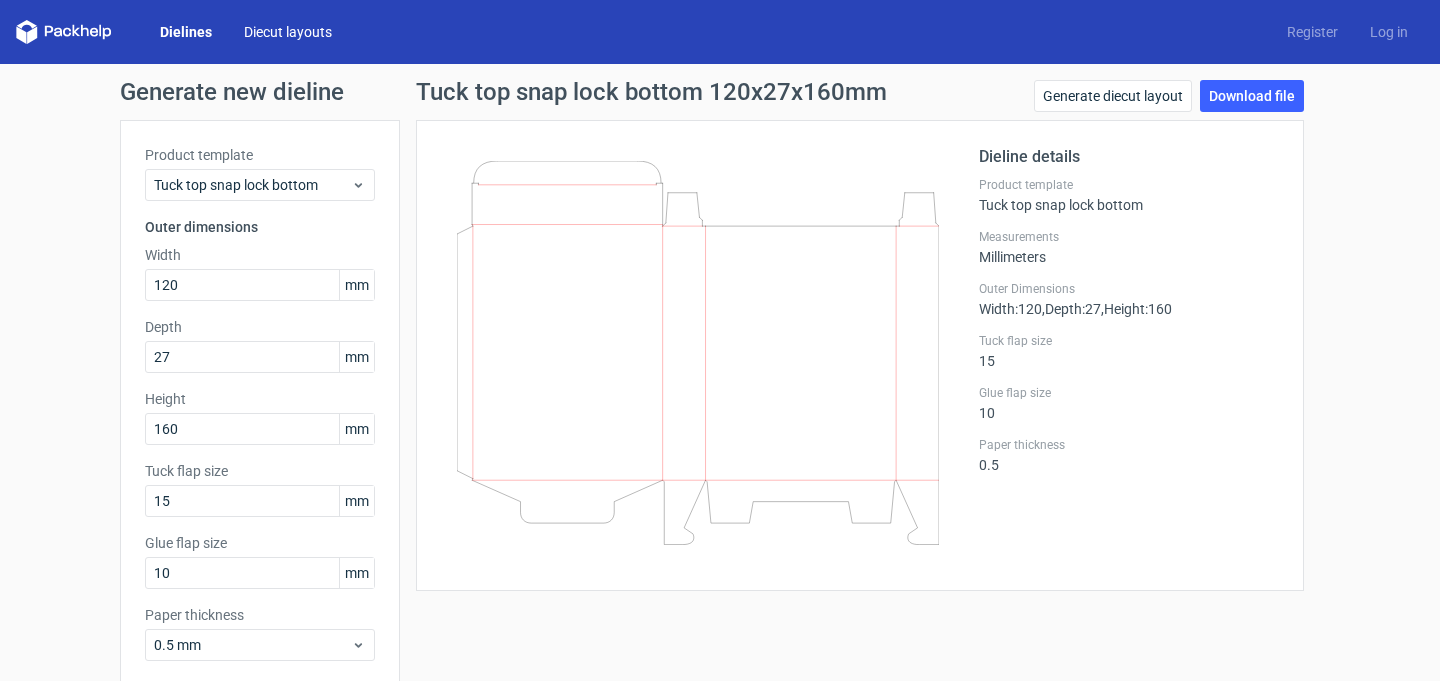 click on "Diecut layouts" at bounding box center [288, 32] 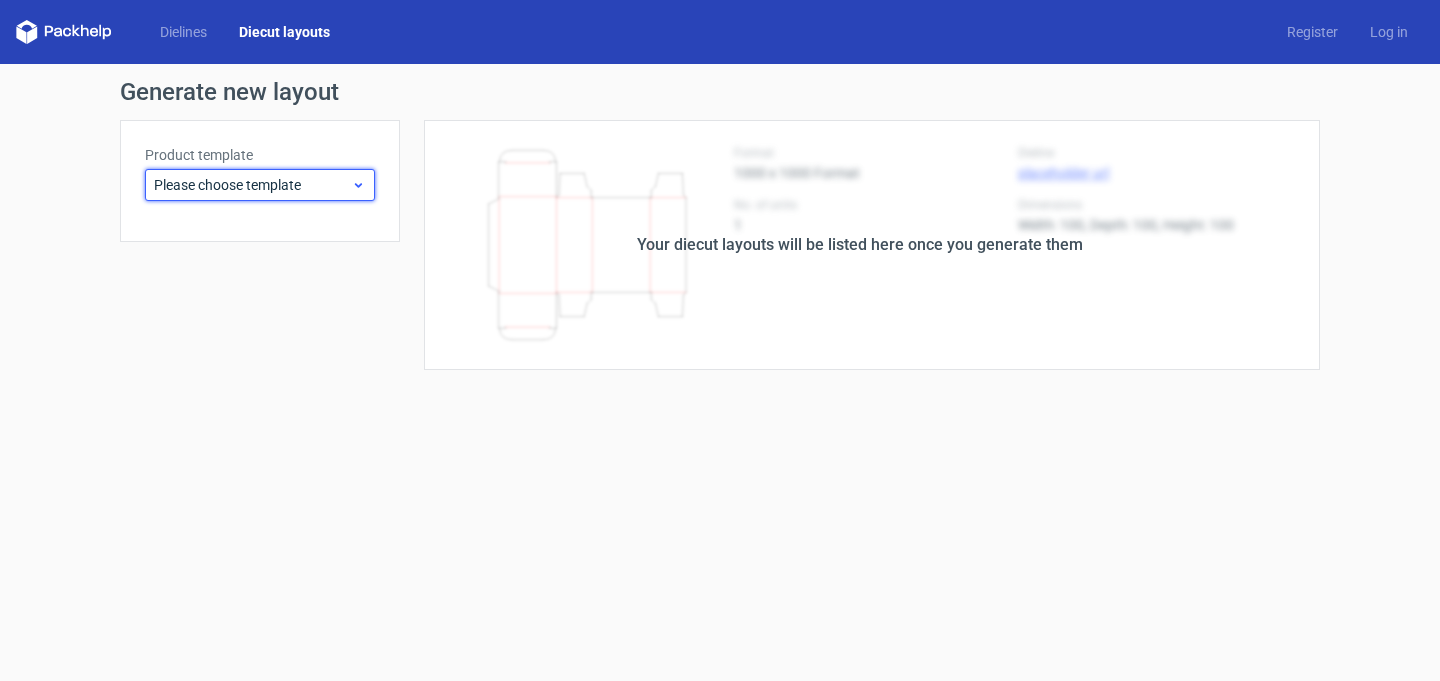 click on "Please choose template" at bounding box center (252, 185) 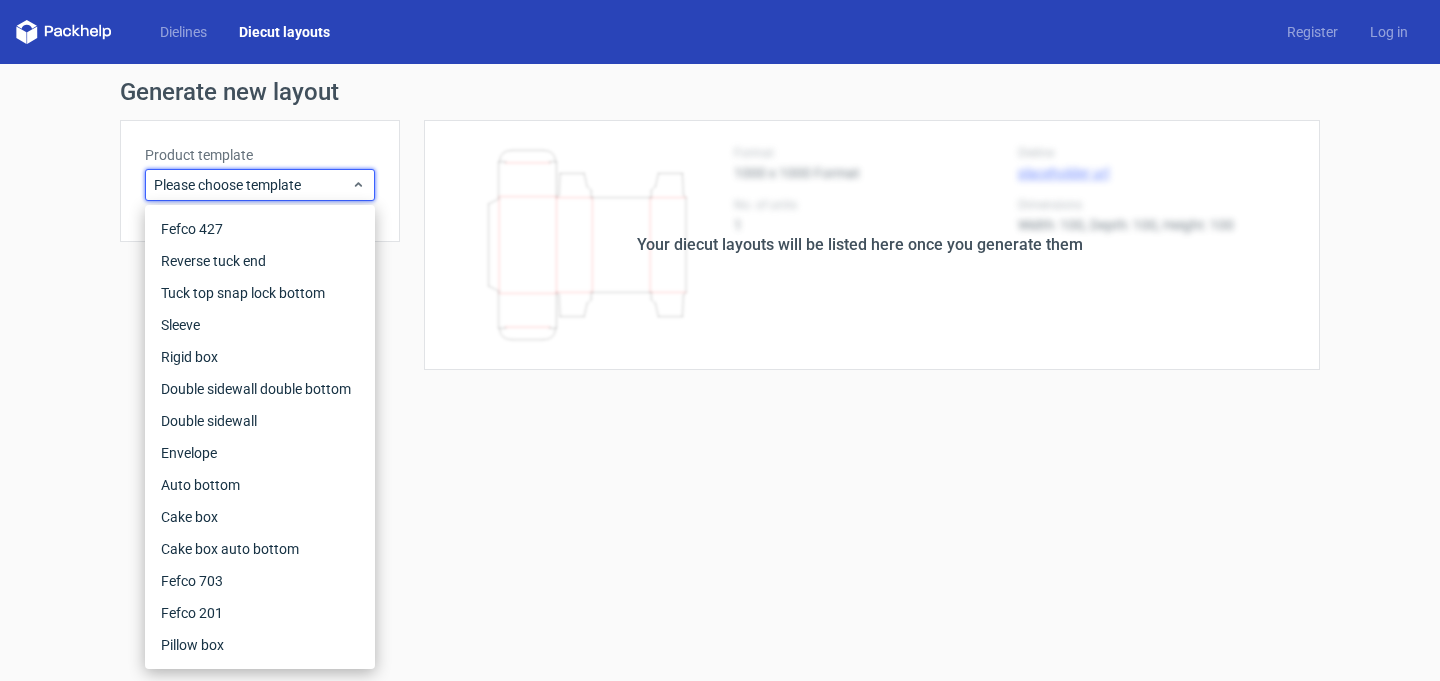 click on "Your diecut layouts will be listed here once you generate them" at bounding box center [860, 245] 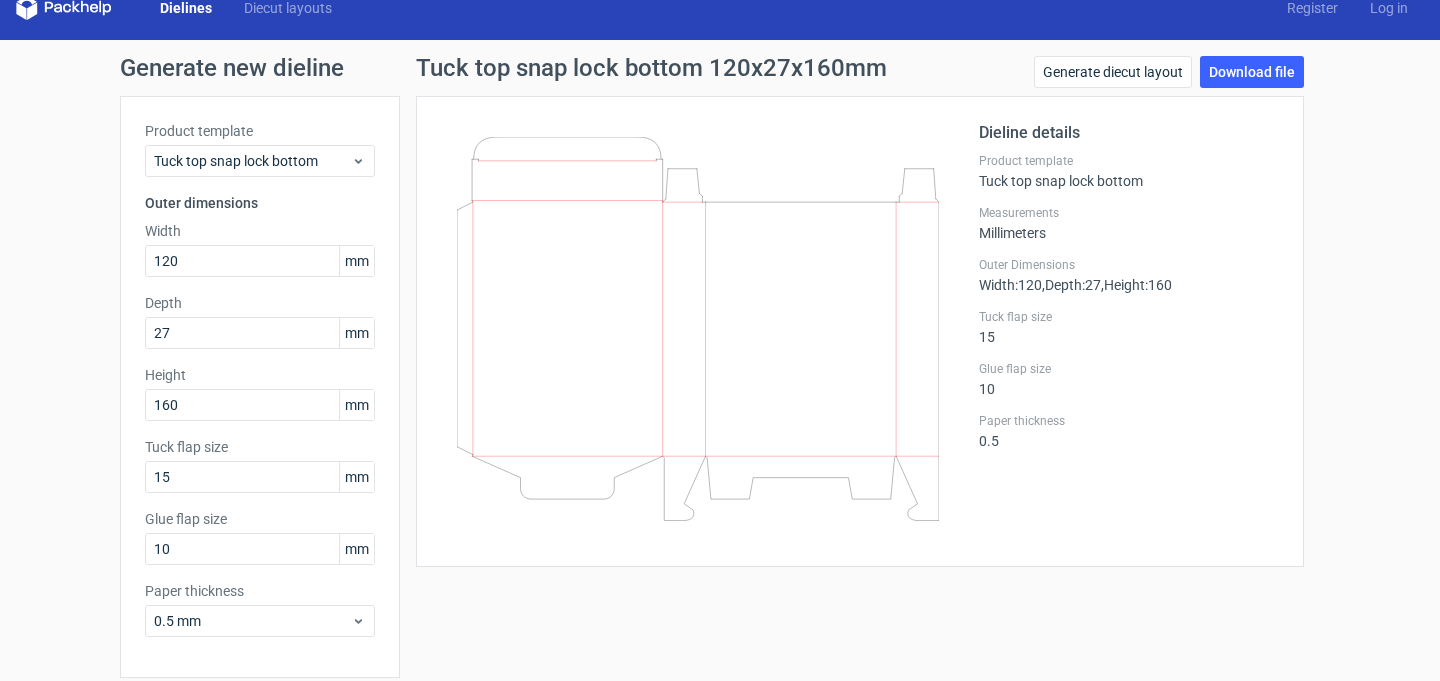 scroll, scrollTop: 31, scrollLeft: 0, axis: vertical 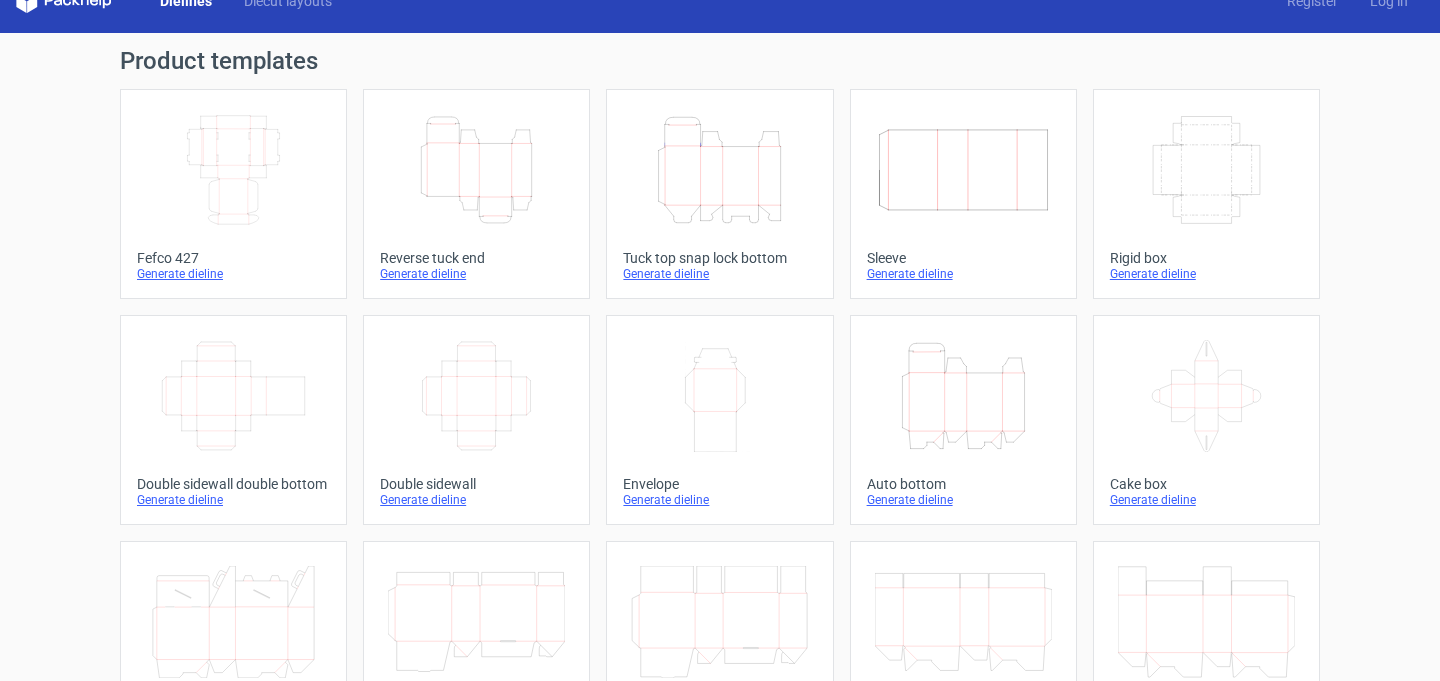 click on "Height   Depth   Width" 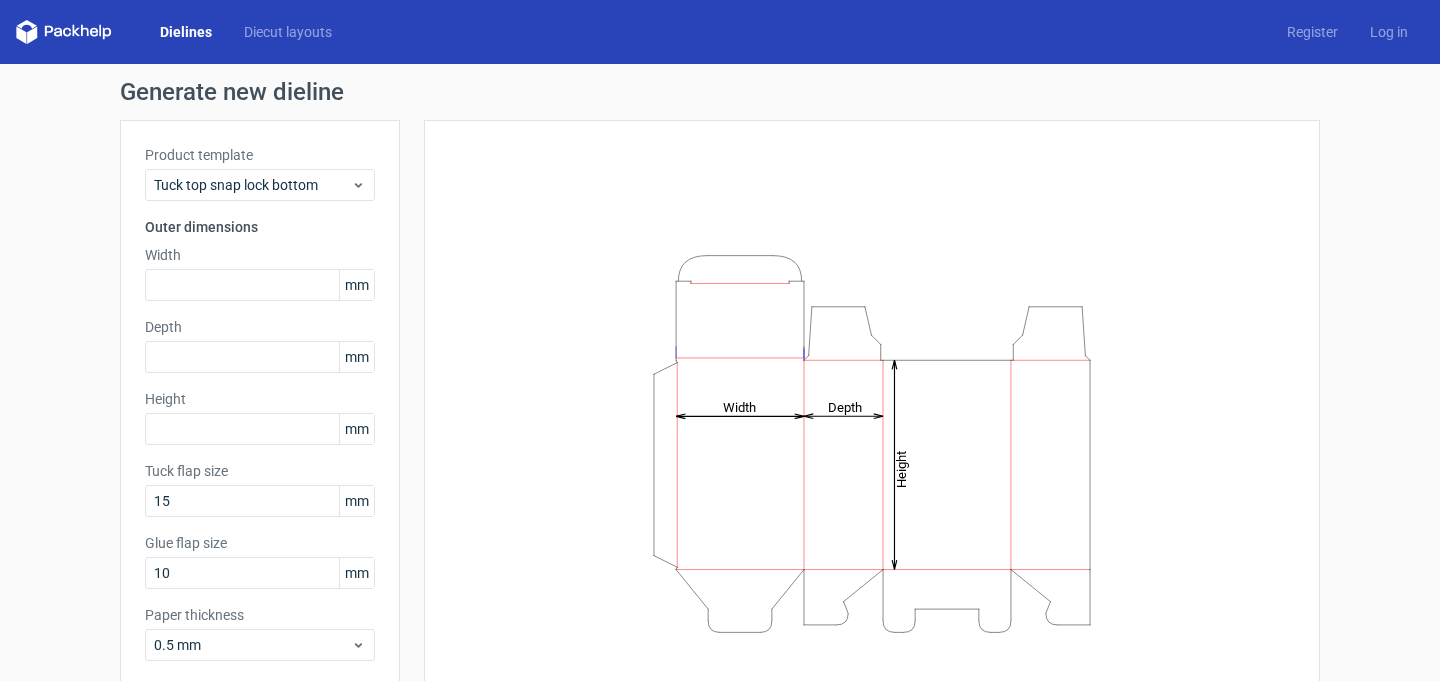 scroll, scrollTop: 19, scrollLeft: 0, axis: vertical 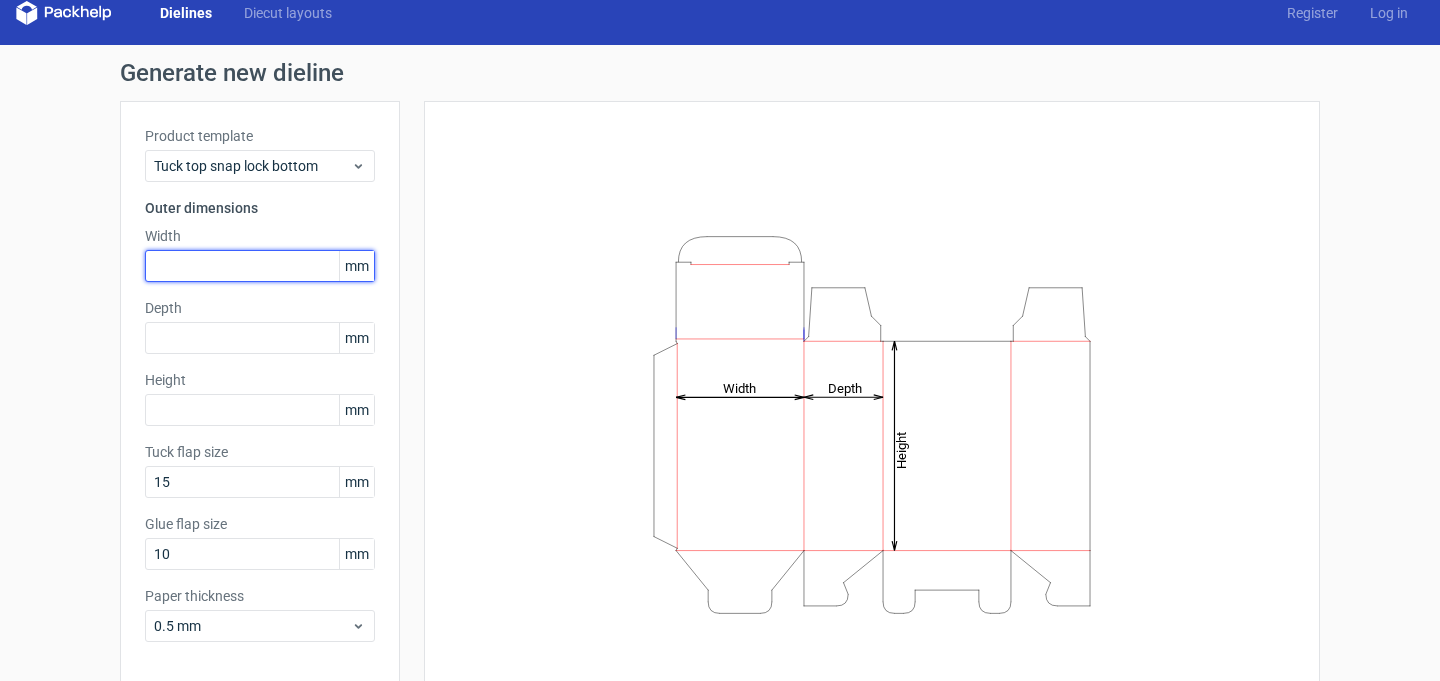click at bounding box center [260, 266] 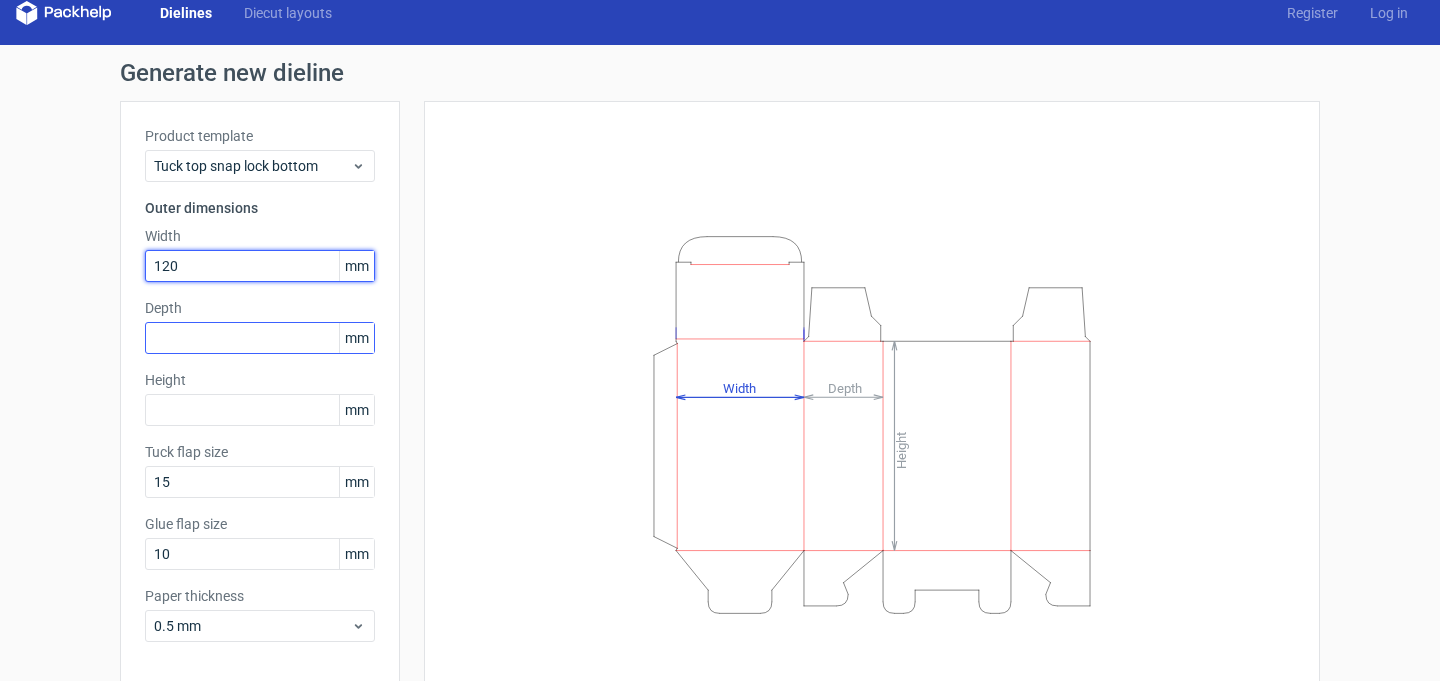 type on "120" 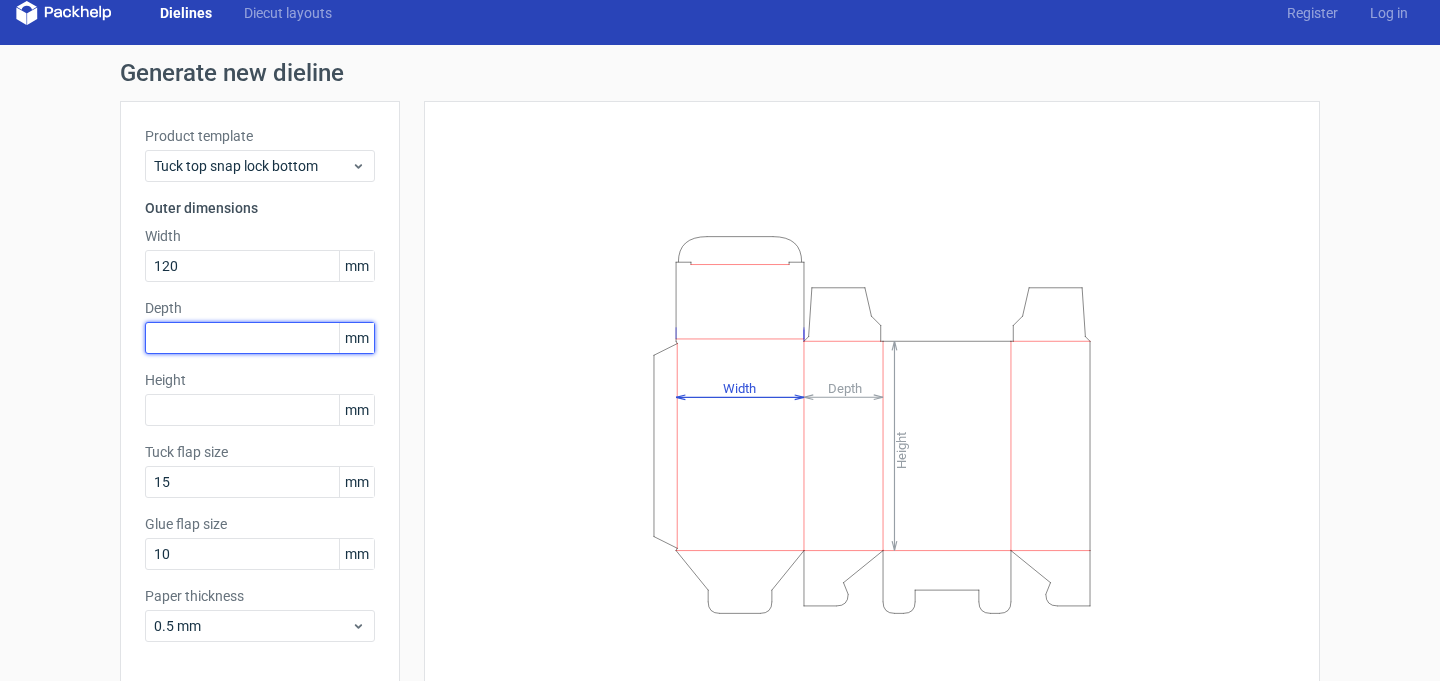click at bounding box center [260, 338] 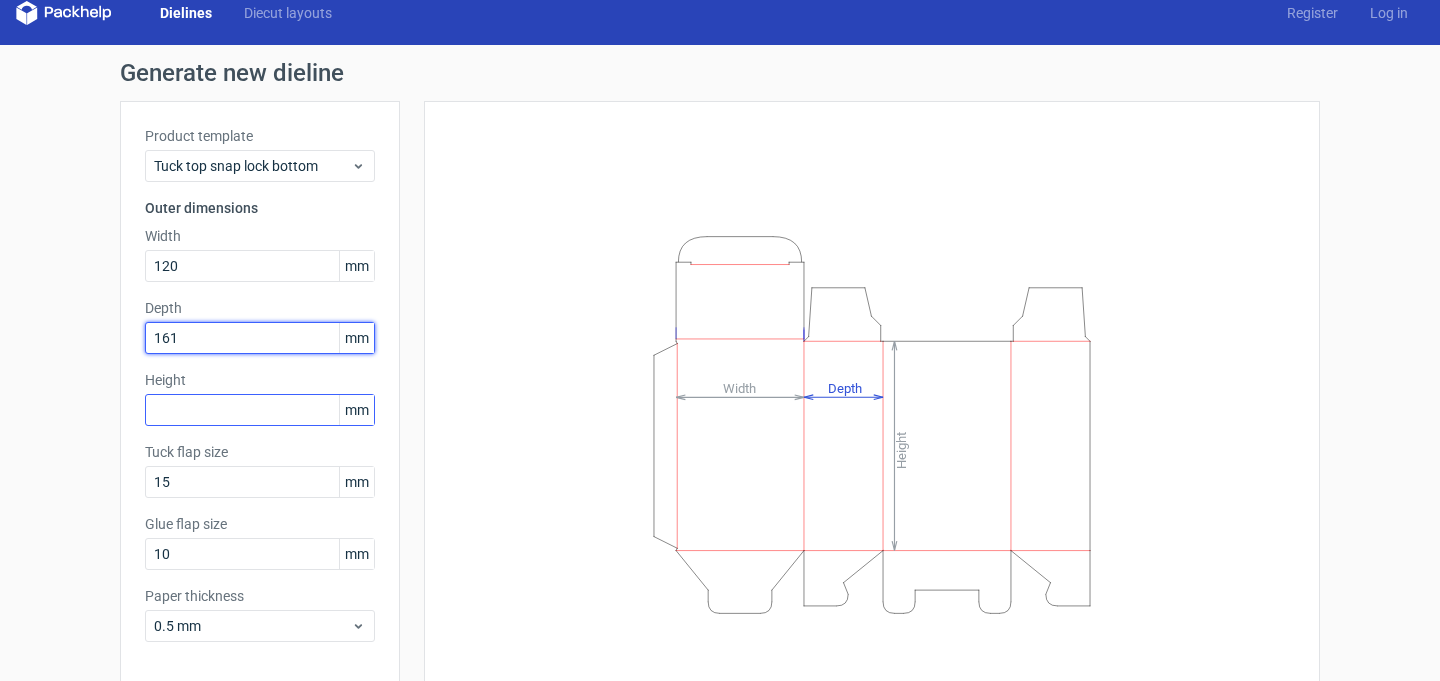 type on "161" 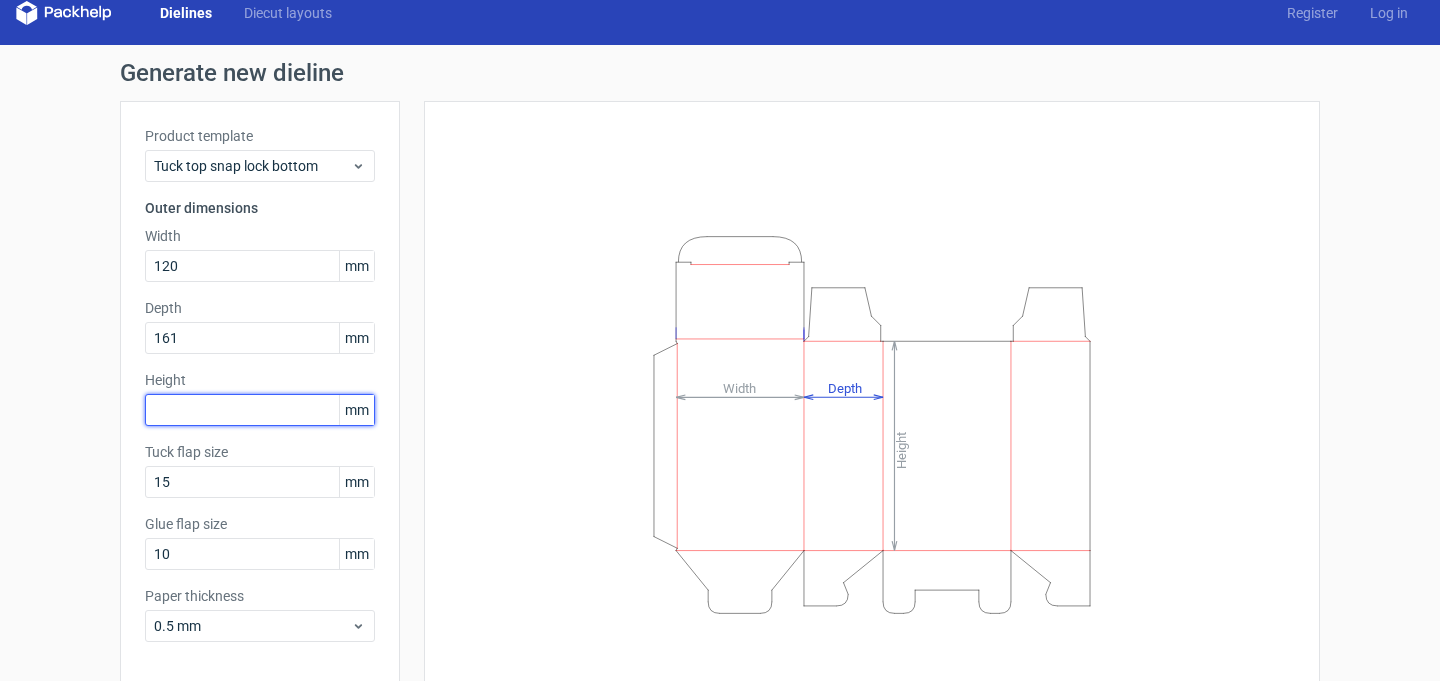 click at bounding box center (260, 410) 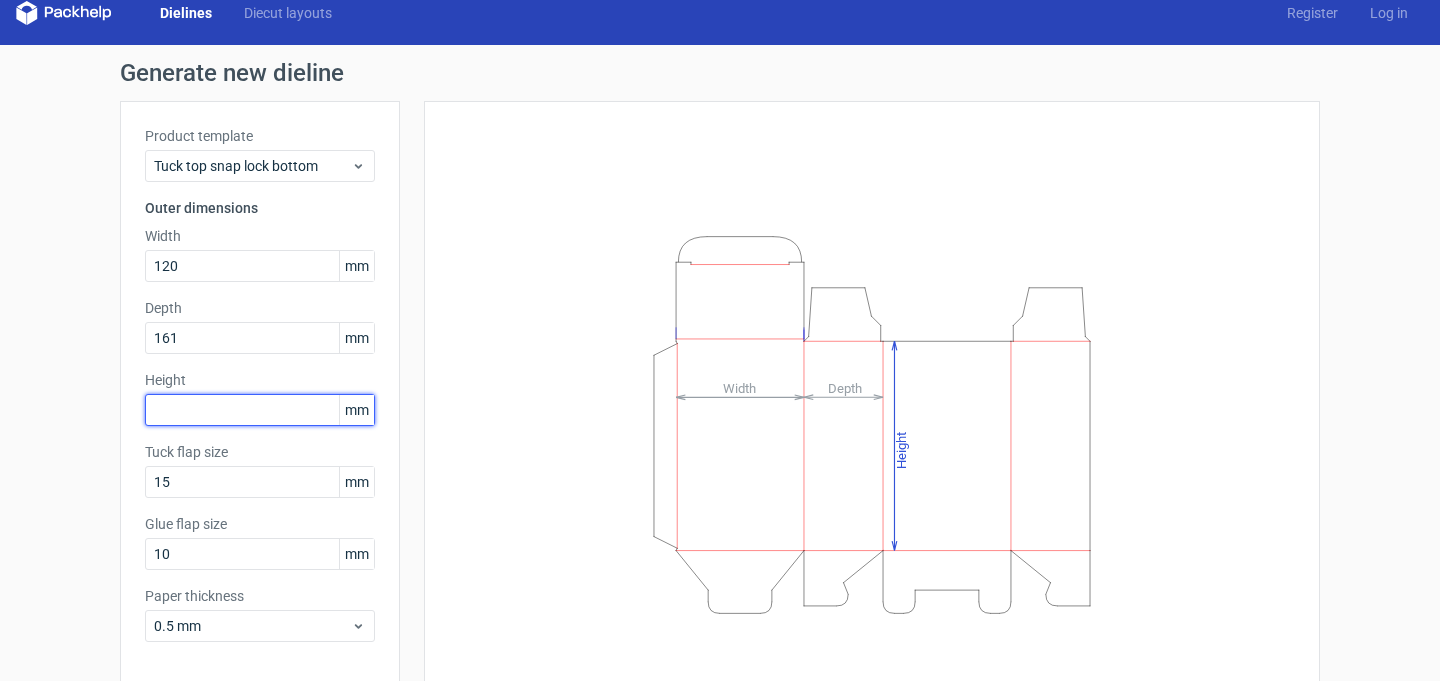 click at bounding box center (260, 410) 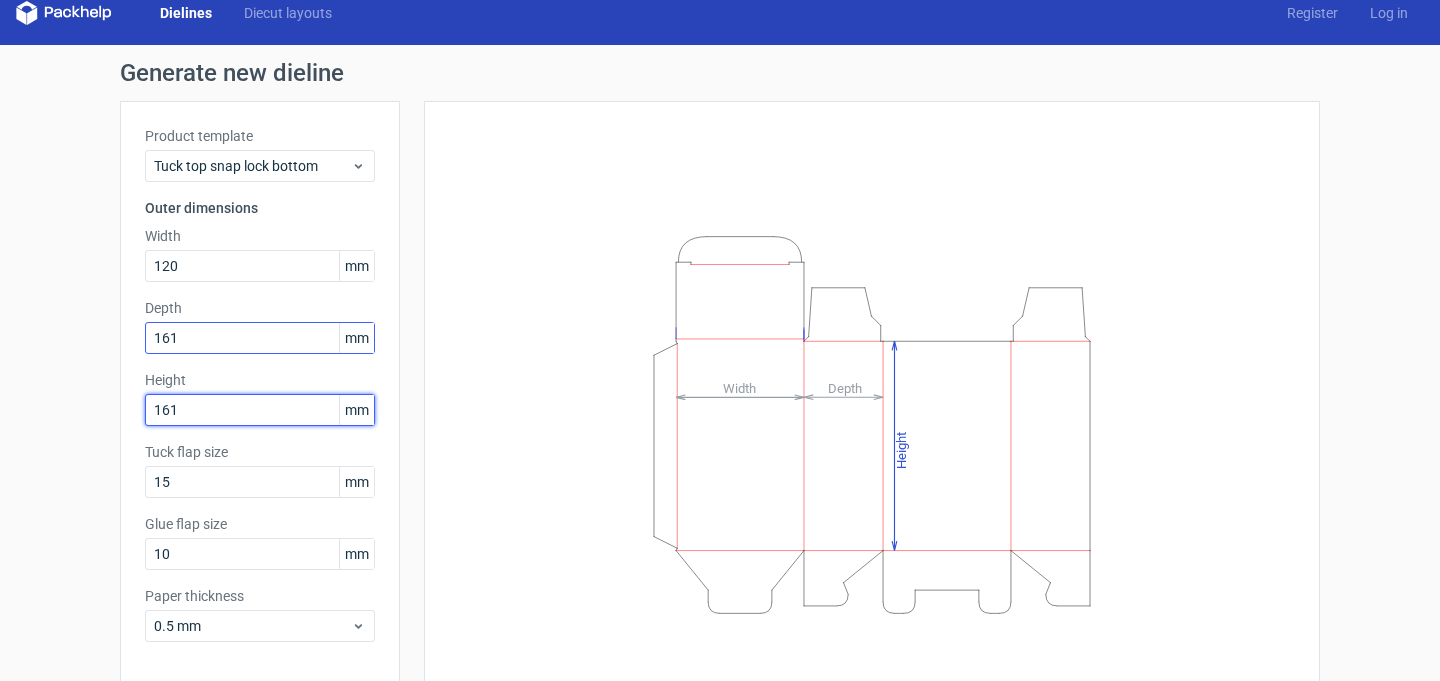 type on "161" 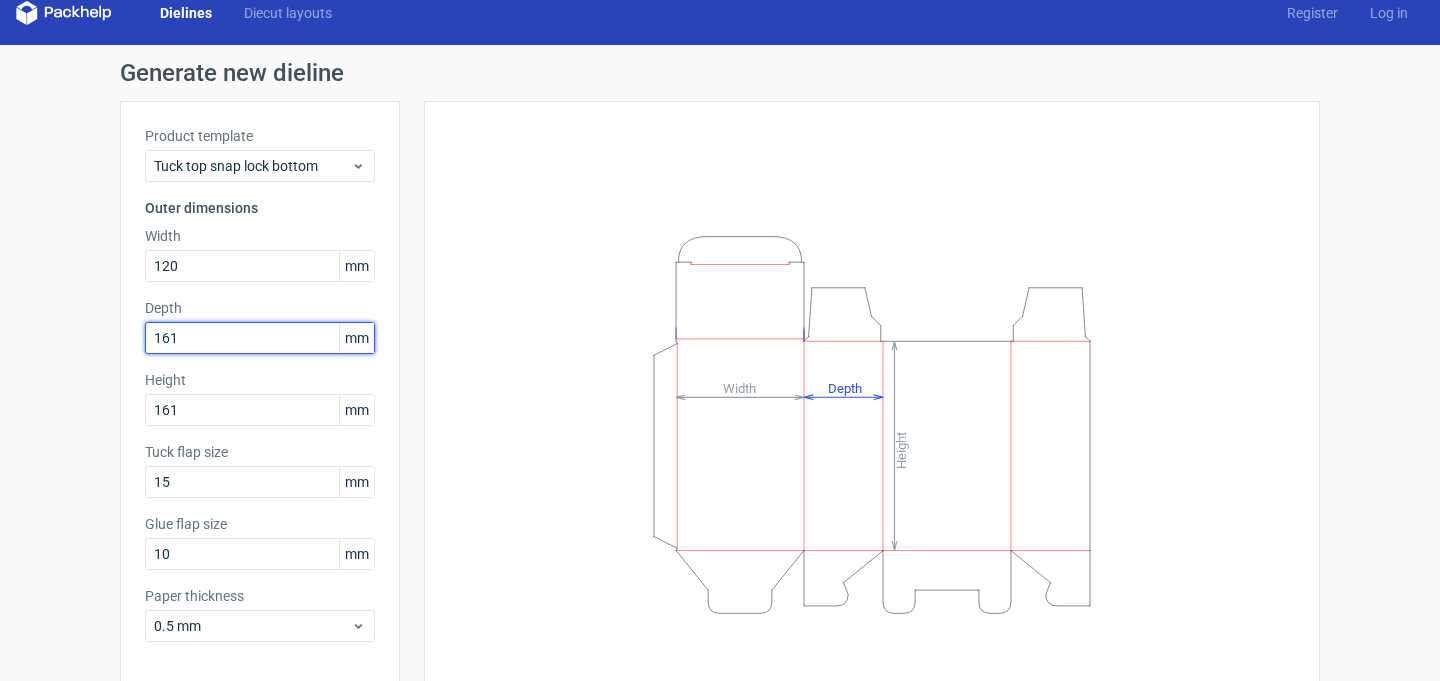 click on "161" at bounding box center (260, 338) 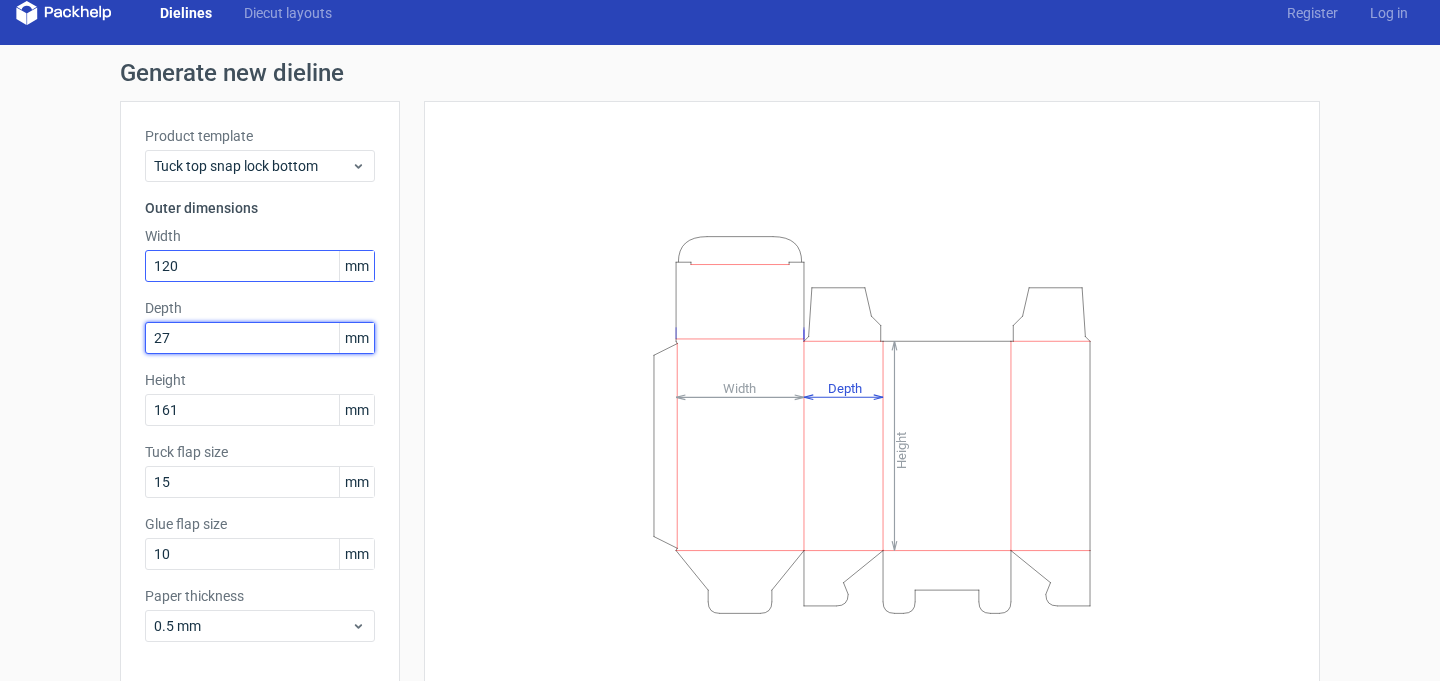 type on "27" 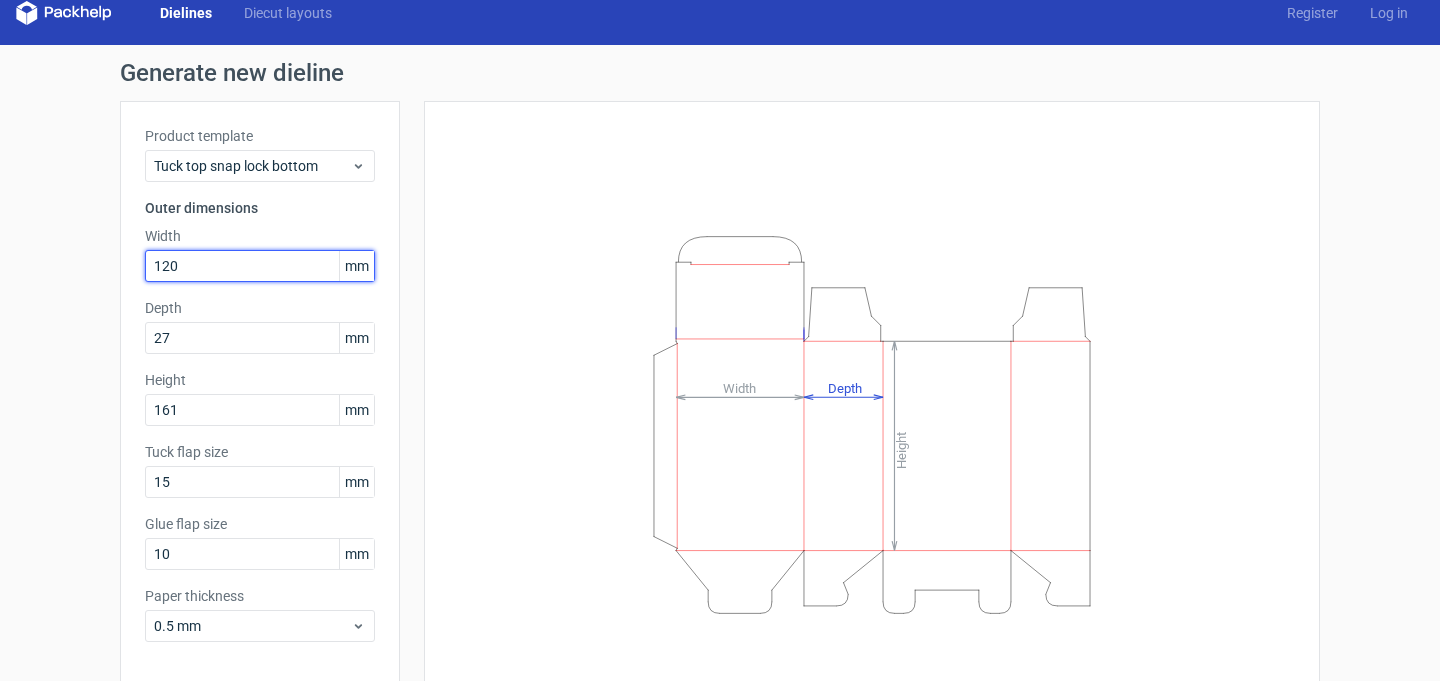 click on "120" at bounding box center (260, 266) 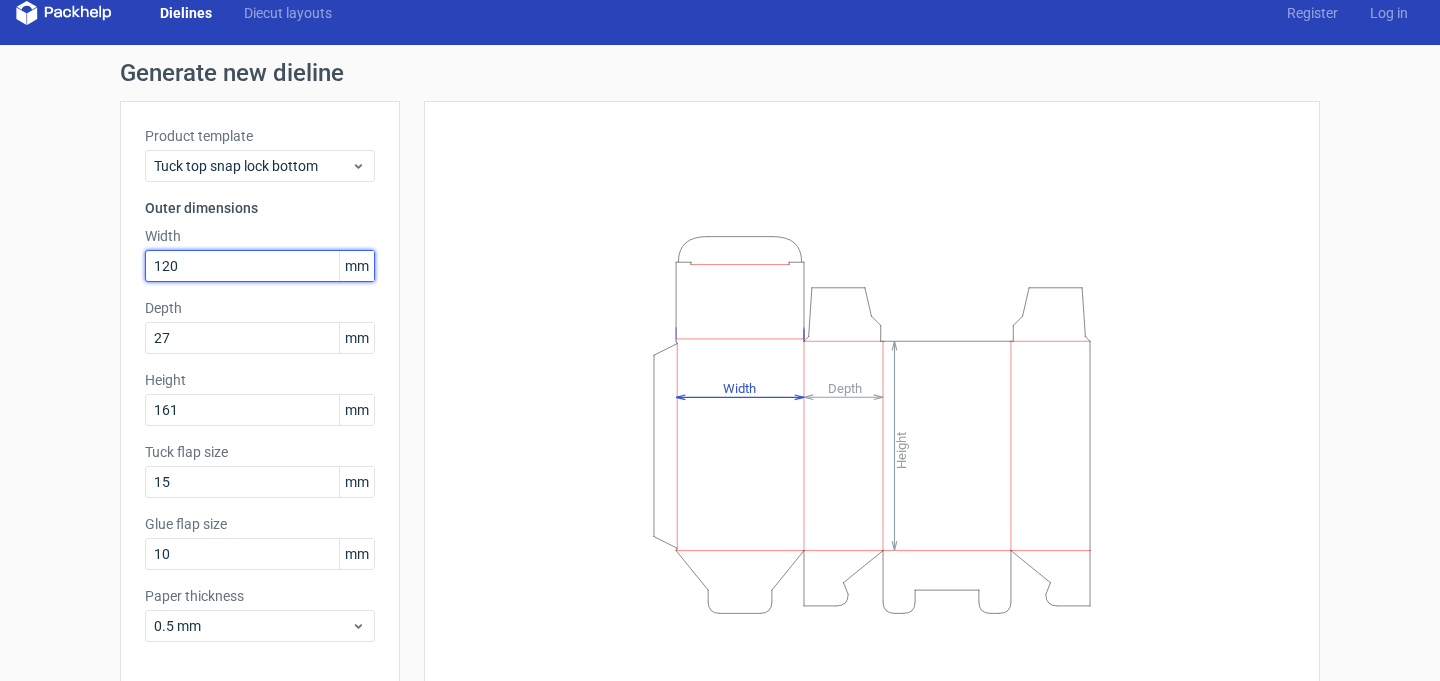 click on "120" at bounding box center [260, 266] 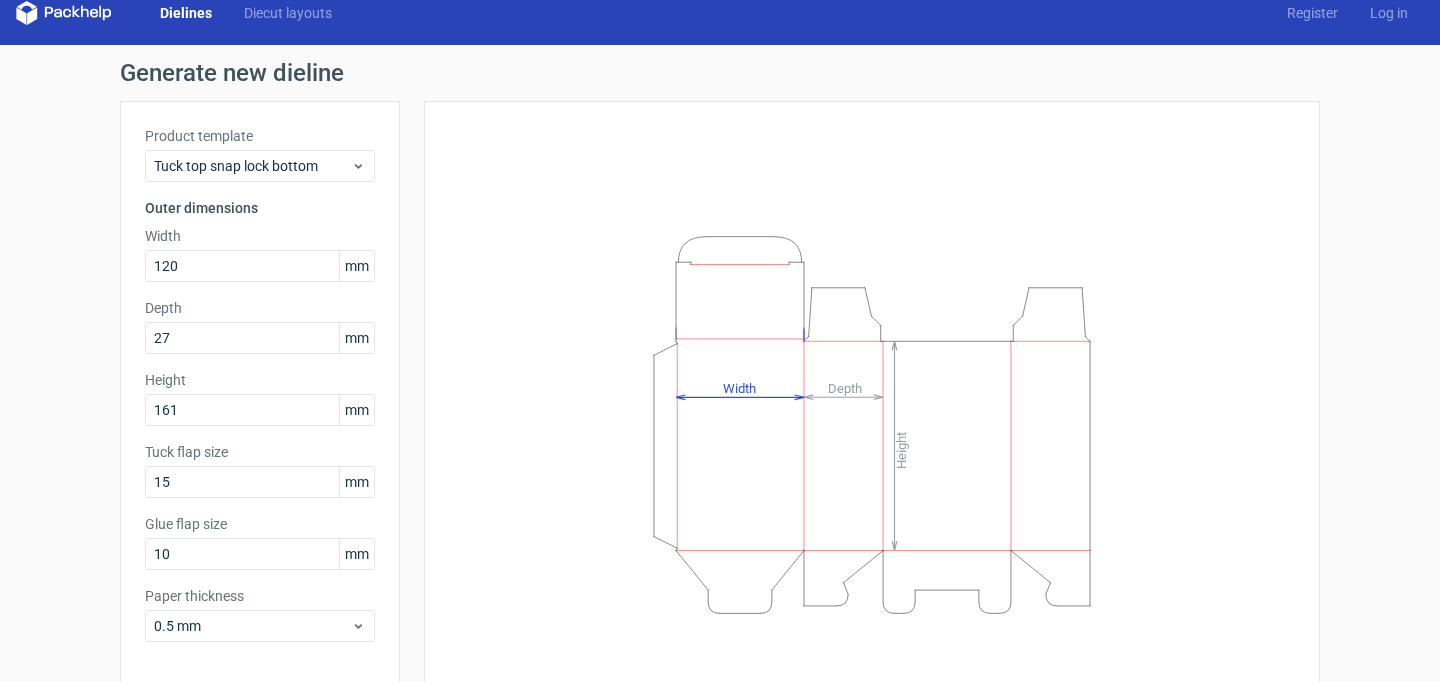 click on "Product template Tuck top snap lock bottom Outer dimensions Width 120 mm Depth 27 mm Height 161 mm Tuck flap size 15 mm Glue flap size 10 mm Paper thickness 0.5 mm" at bounding box center (260, 392) 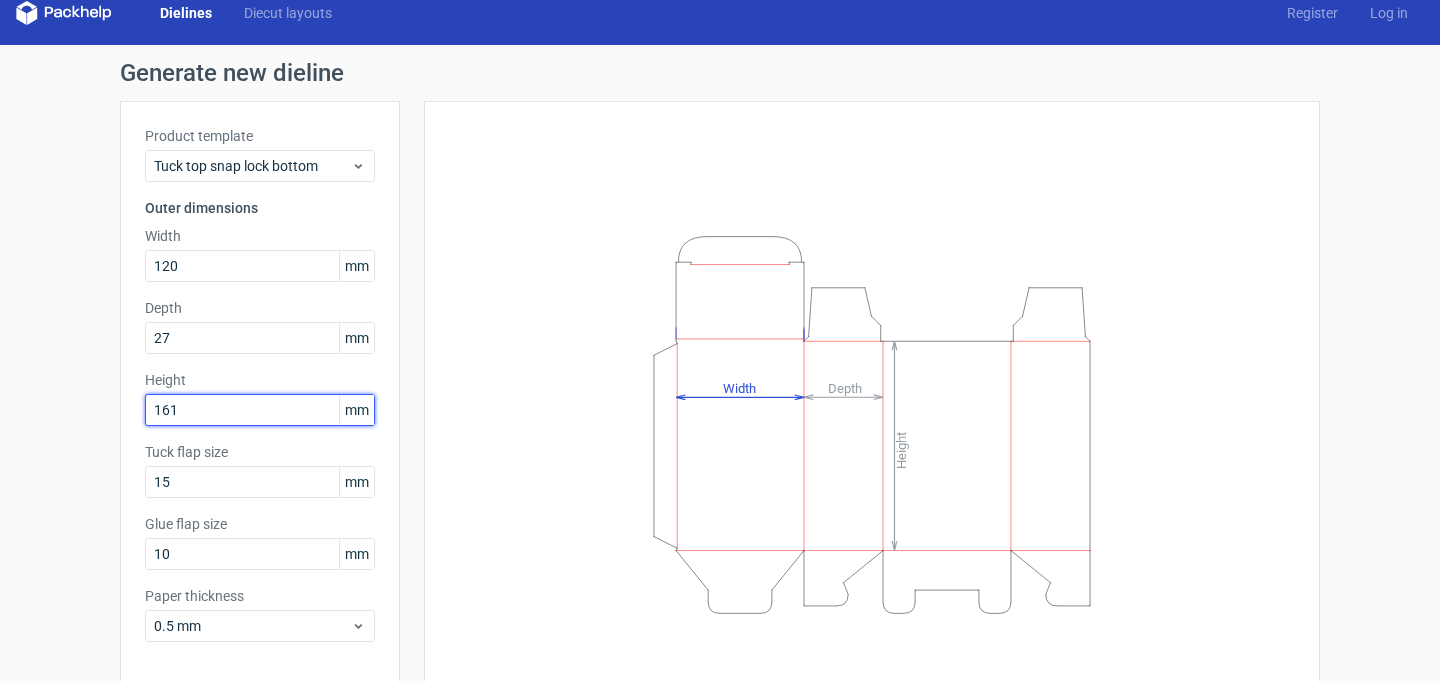 click on "161" at bounding box center [260, 410] 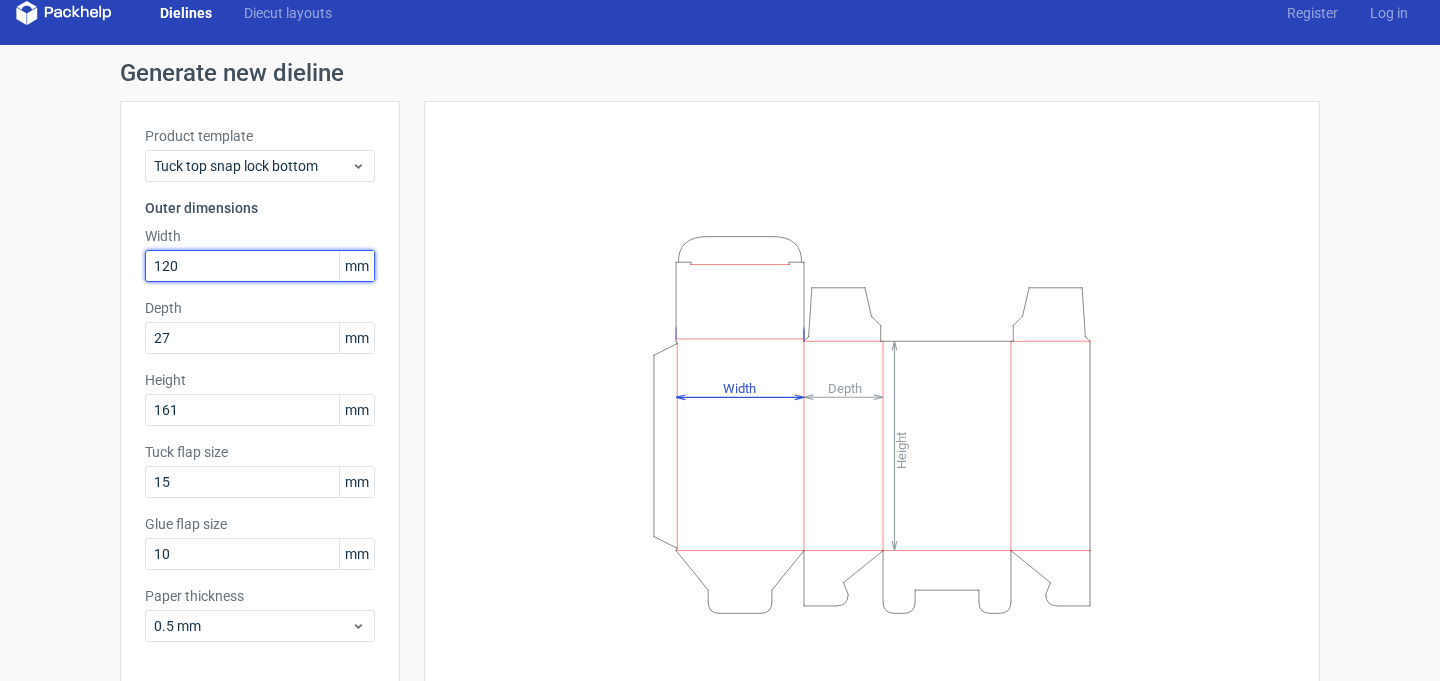 click on "120" at bounding box center [260, 266] 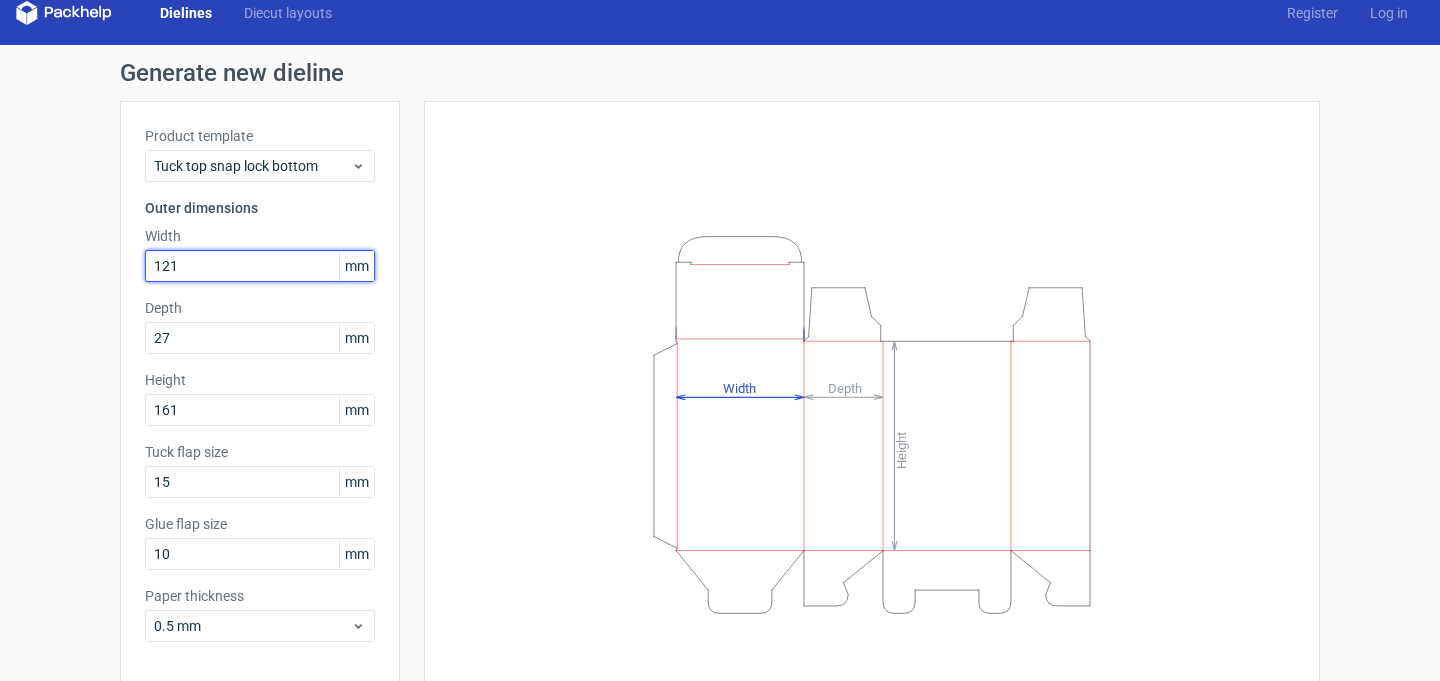type on "121" 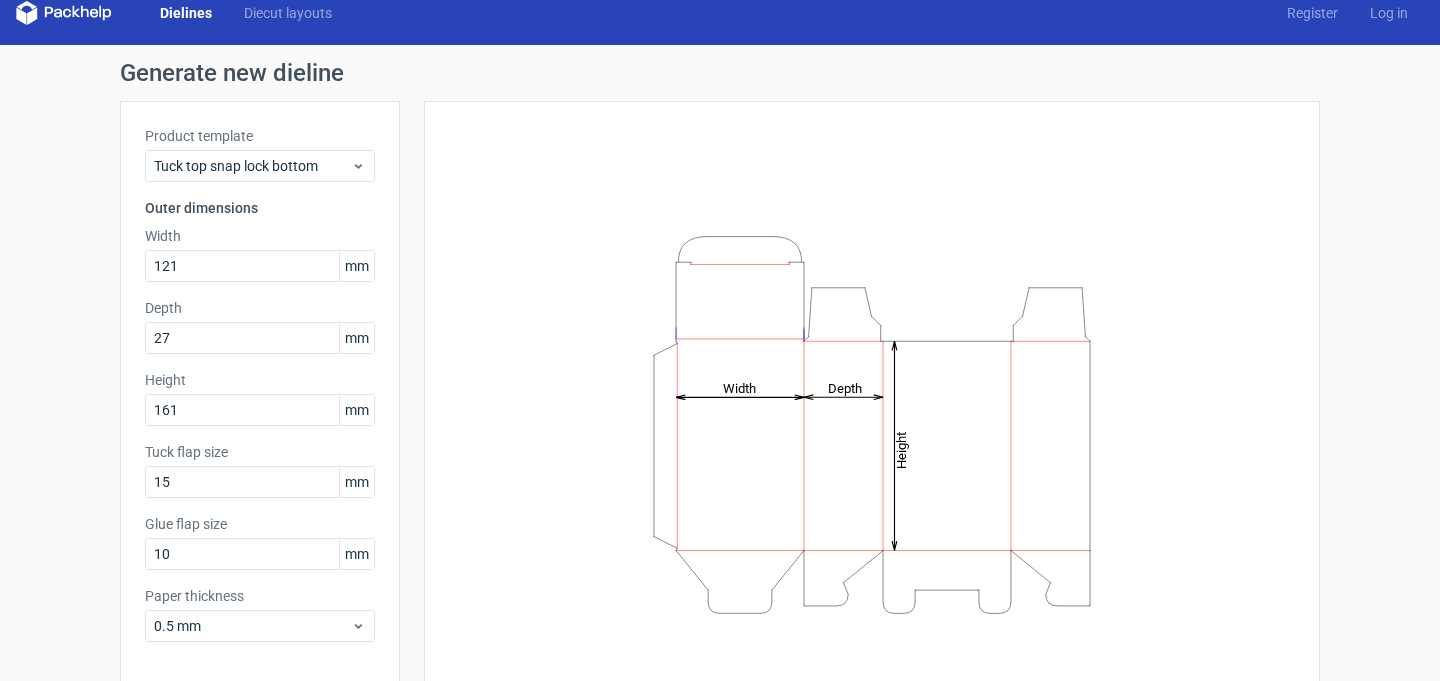 click on "Height   Depth   Width" at bounding box center (872, 424) 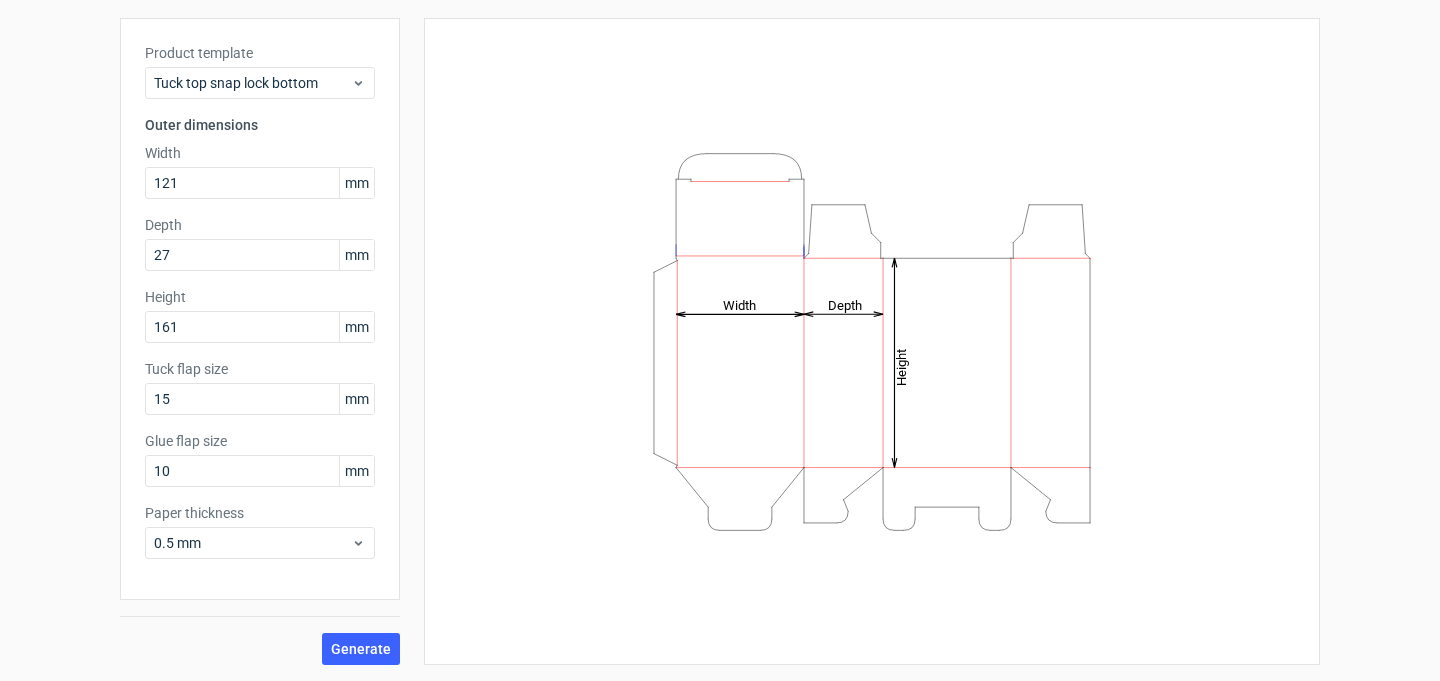 scroll, scrollTop: 101, scrollLeft: 0, axis: vertical 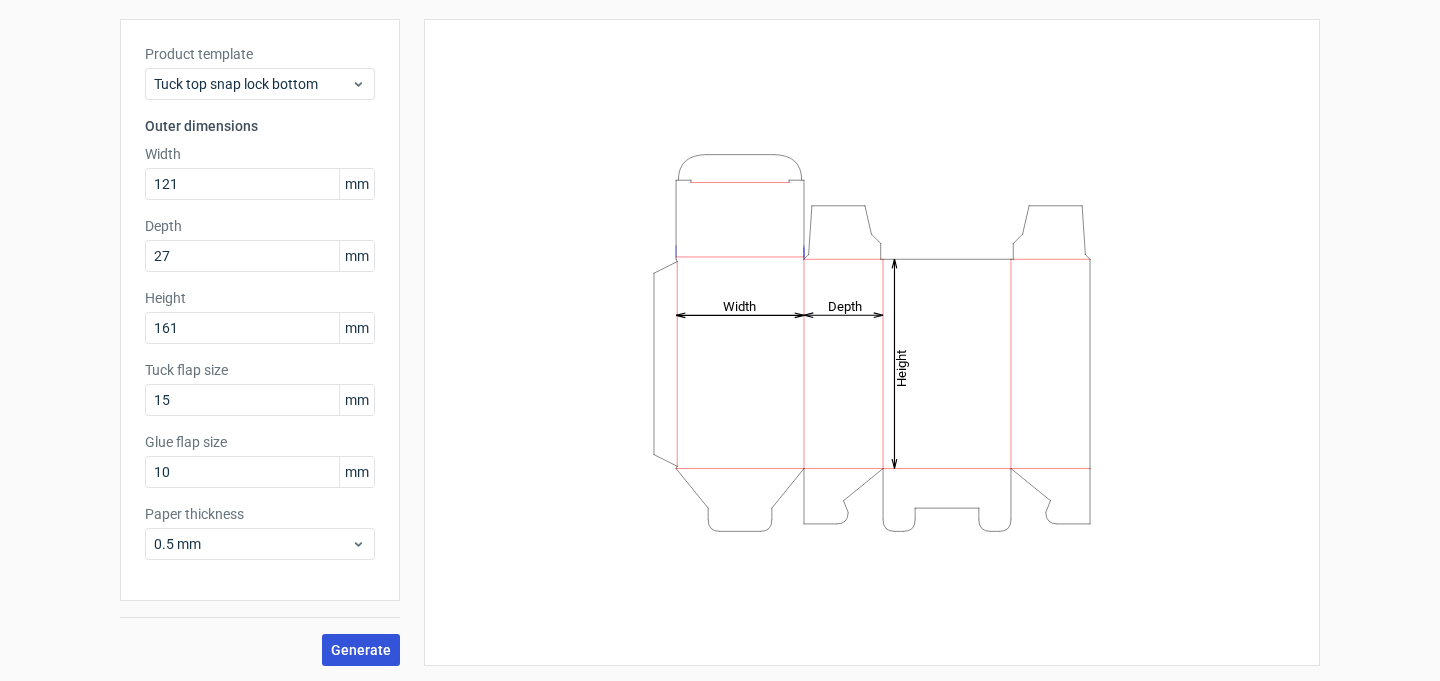 click on "Generate" at bounding box center [361, 650] 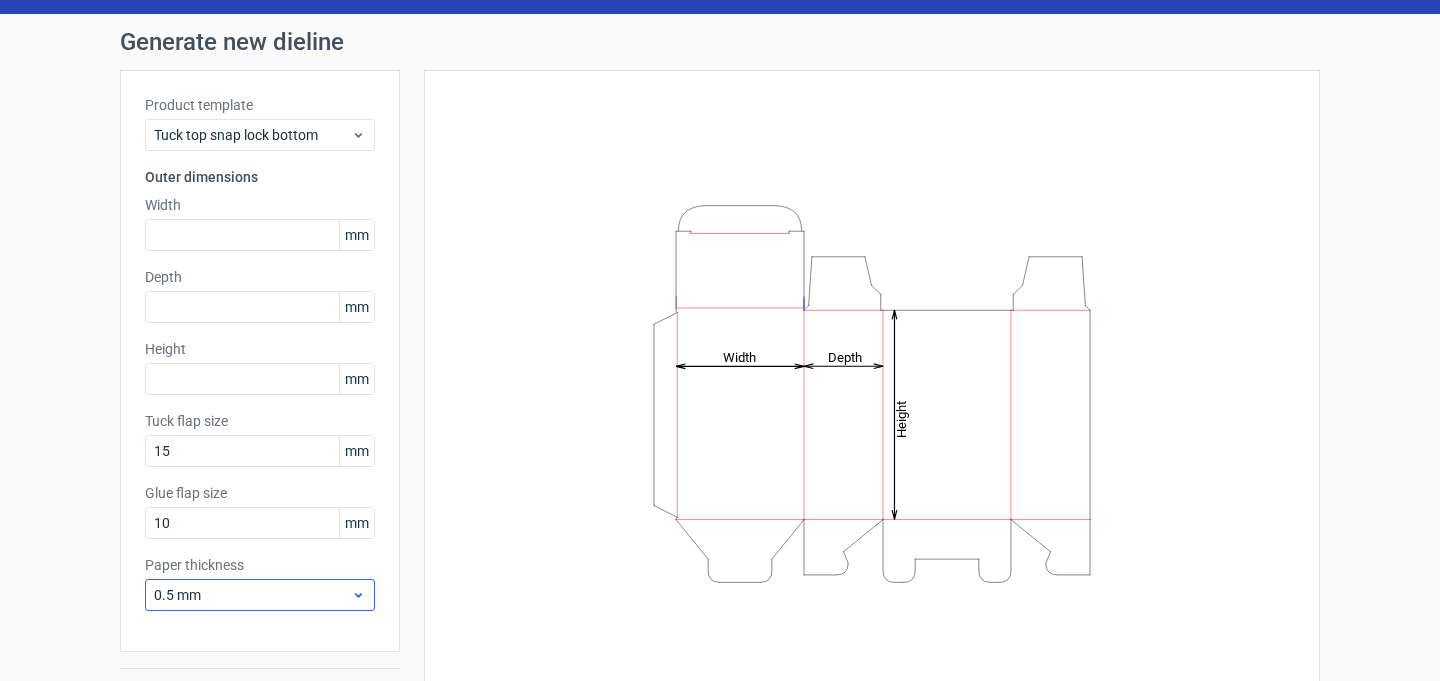 scroll, scrollTop: 102, scrollLeft: 0, axis: vertical 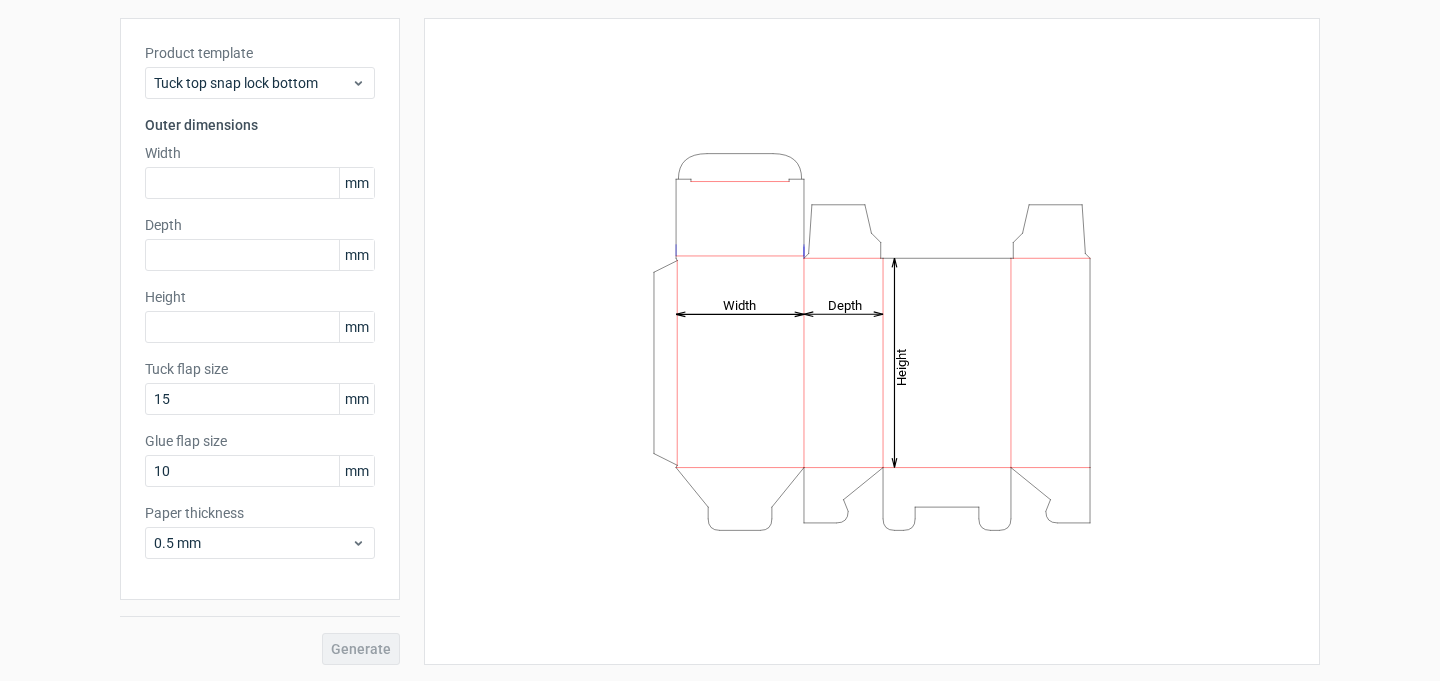 click on "Generate" at bounding box center [260, 632] 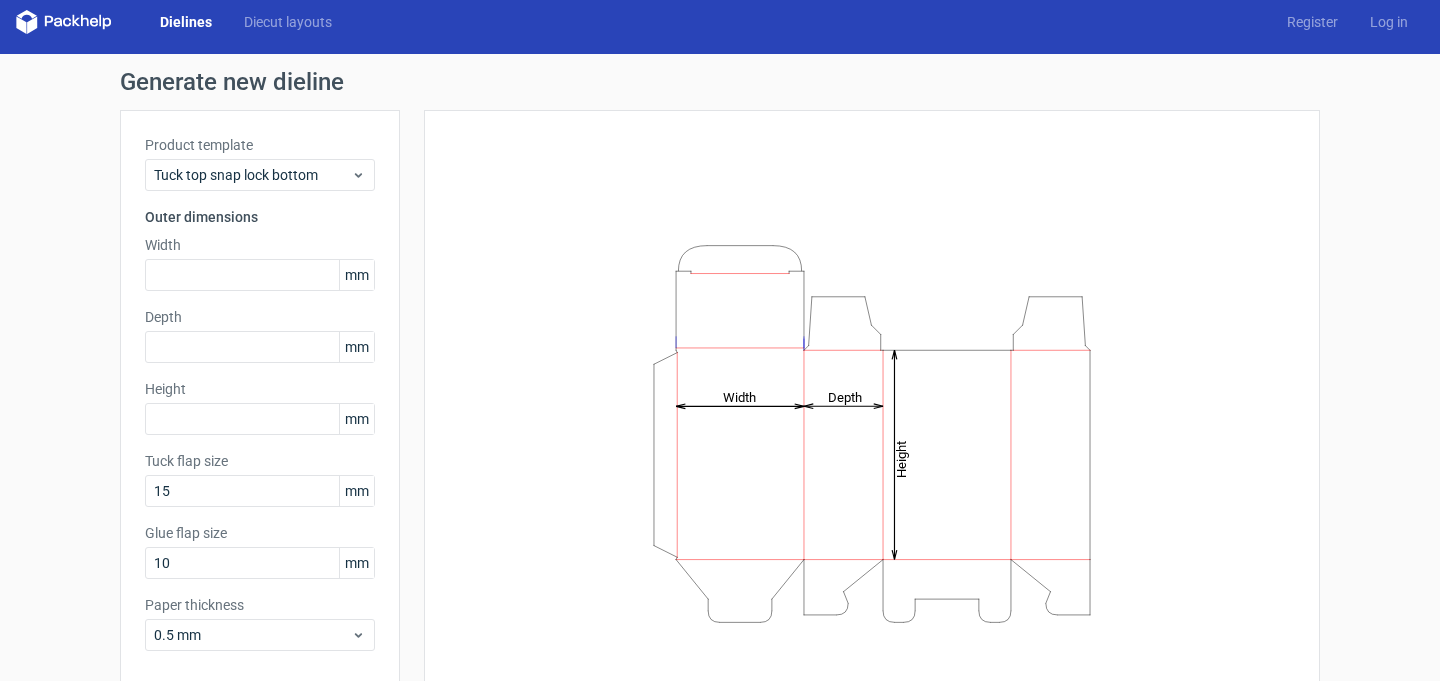 scroll, scrollTop: 0, scrollLeft: 0, axis: both 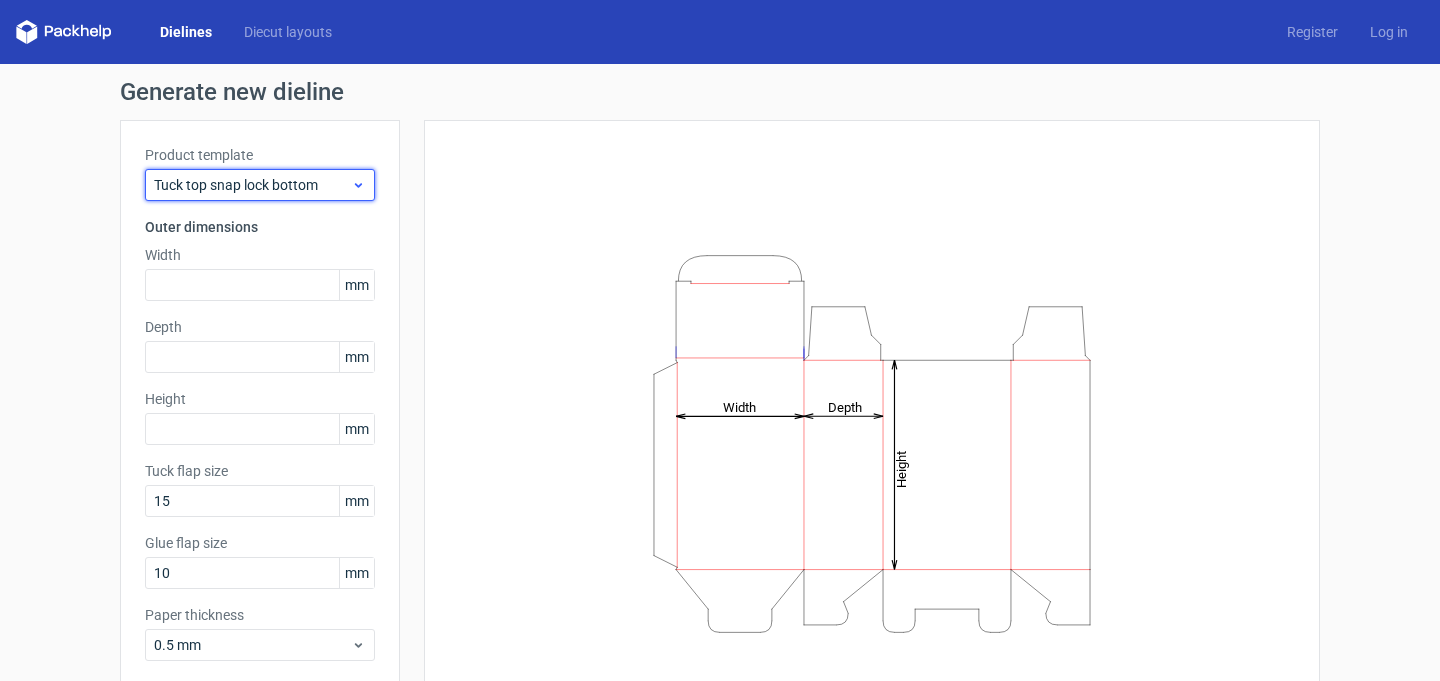 click on "Tuck top snap lock bottom" at bounding box center [252, 185] 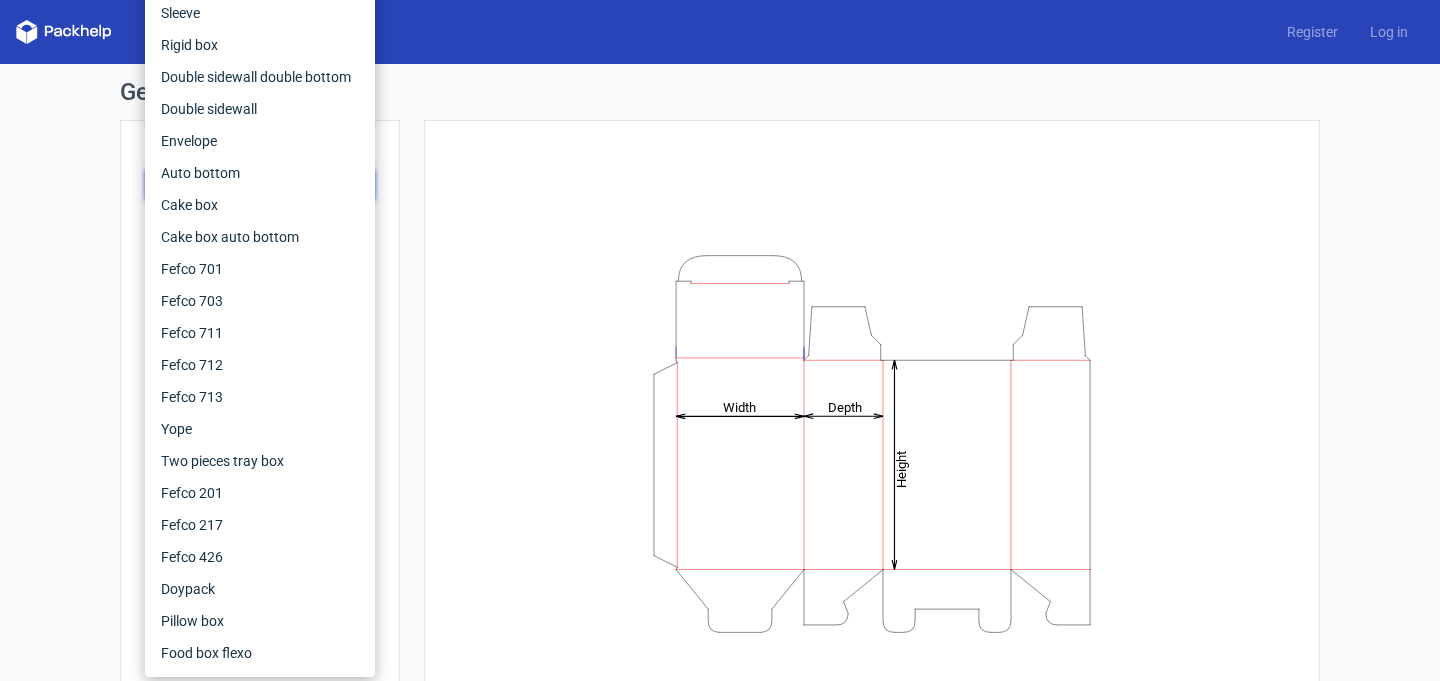 click on "Height   Depth   Width" at bounding box center [872, 443] 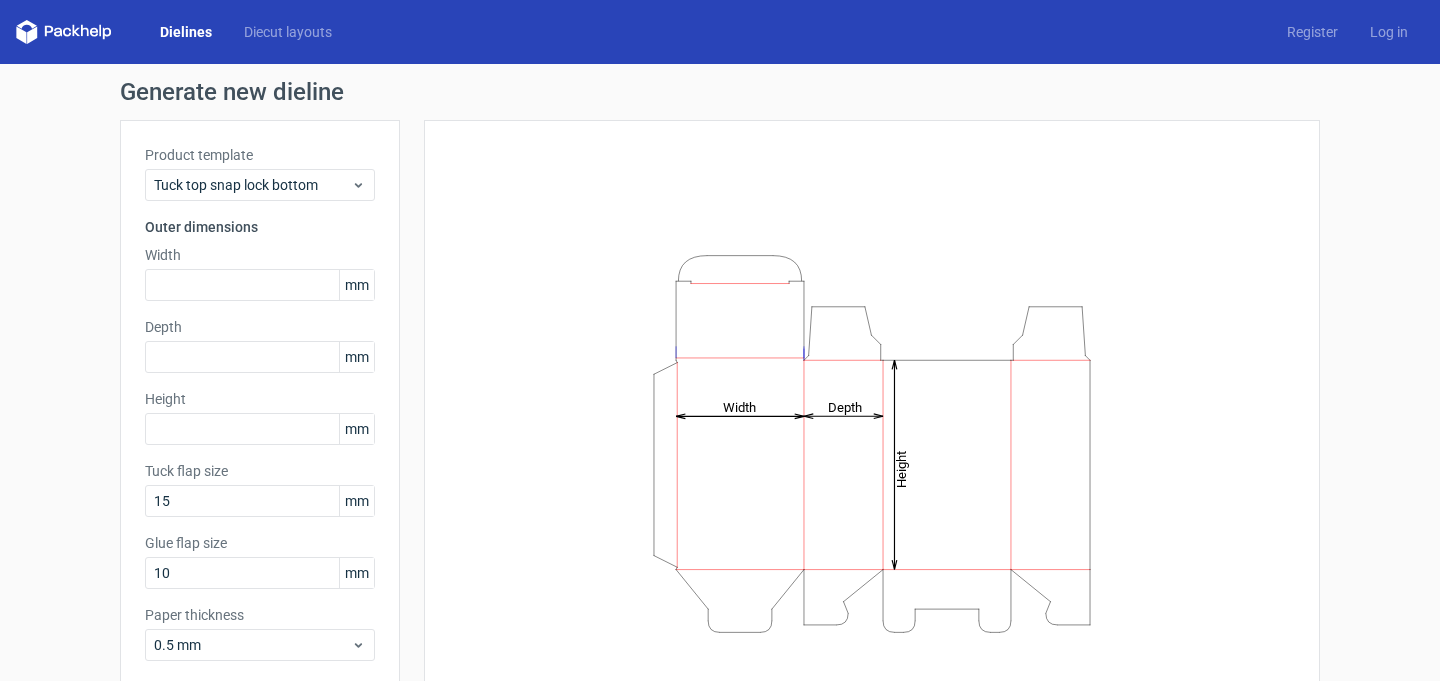 scroll, scrollTop: 102, scrollLeft: 0, axis: vertical 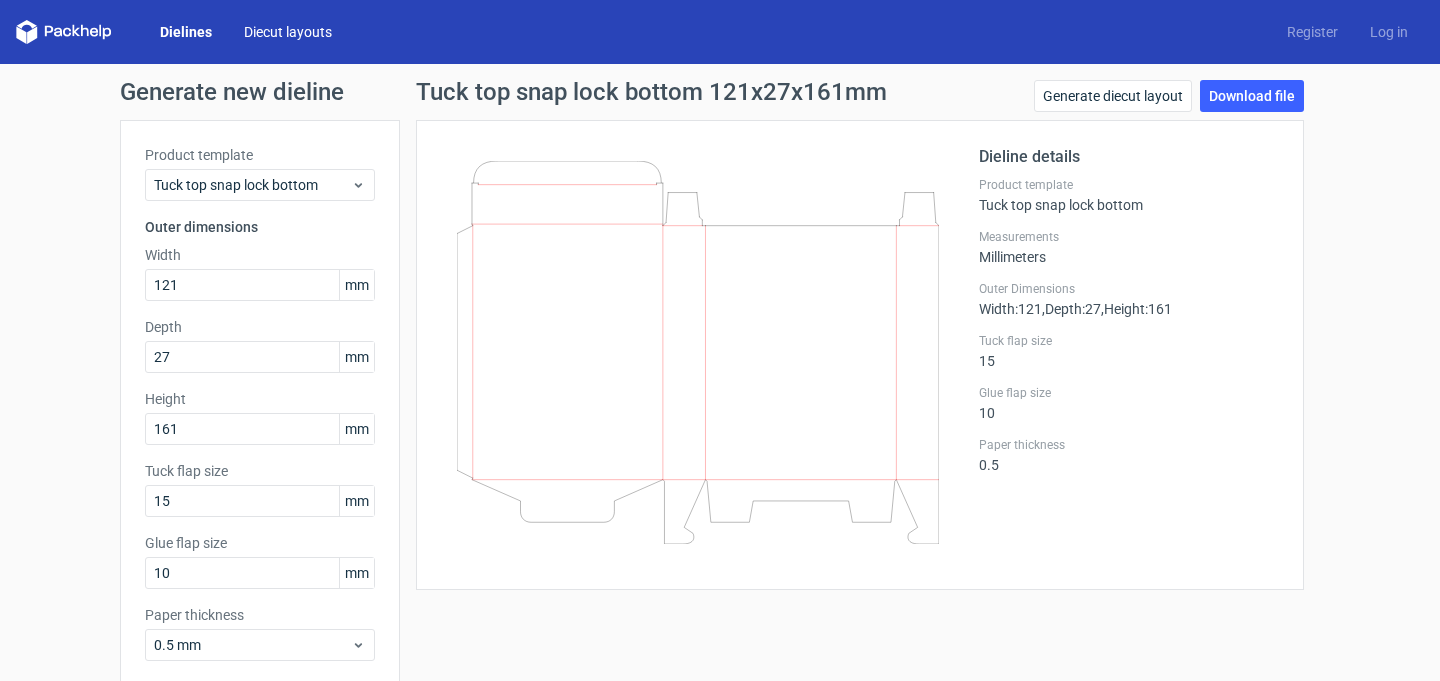 click on "Diecut layouts" at bounding box center [288, 32] 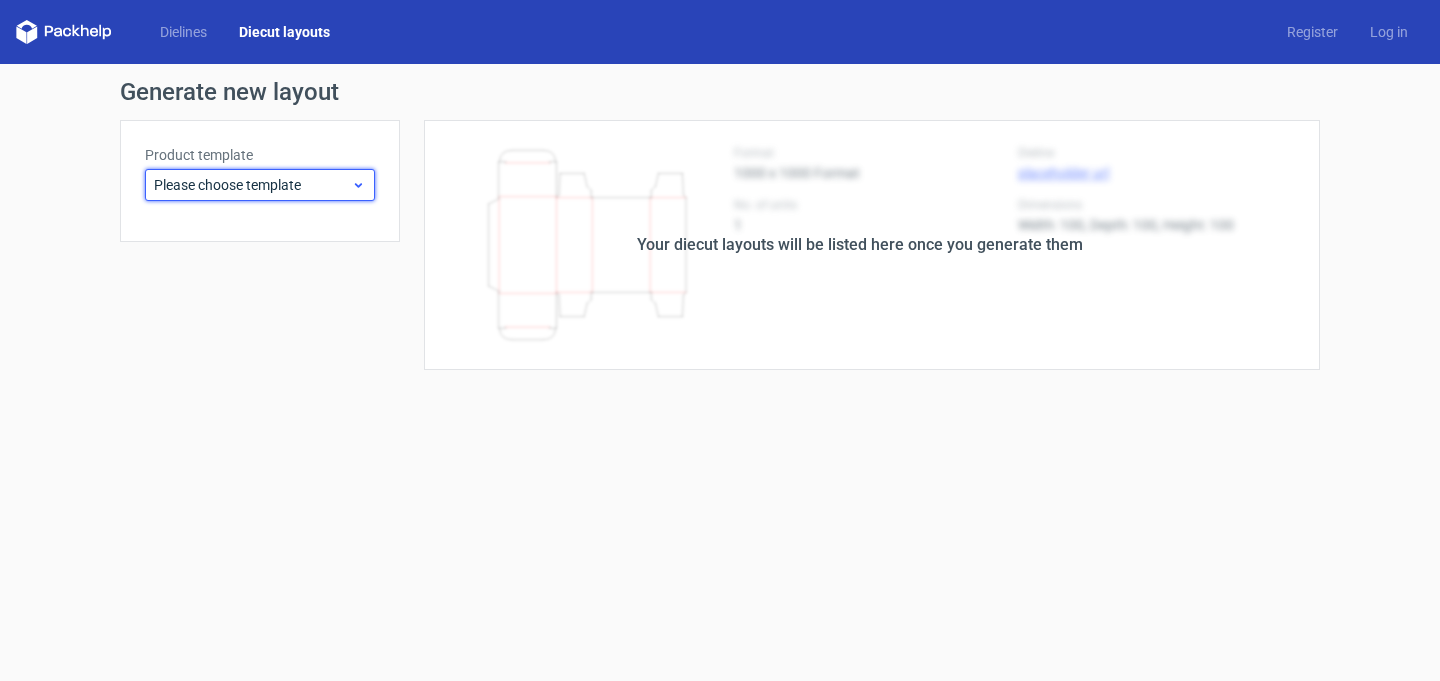 click on "Please choose template" at bounding box center [252, 185] 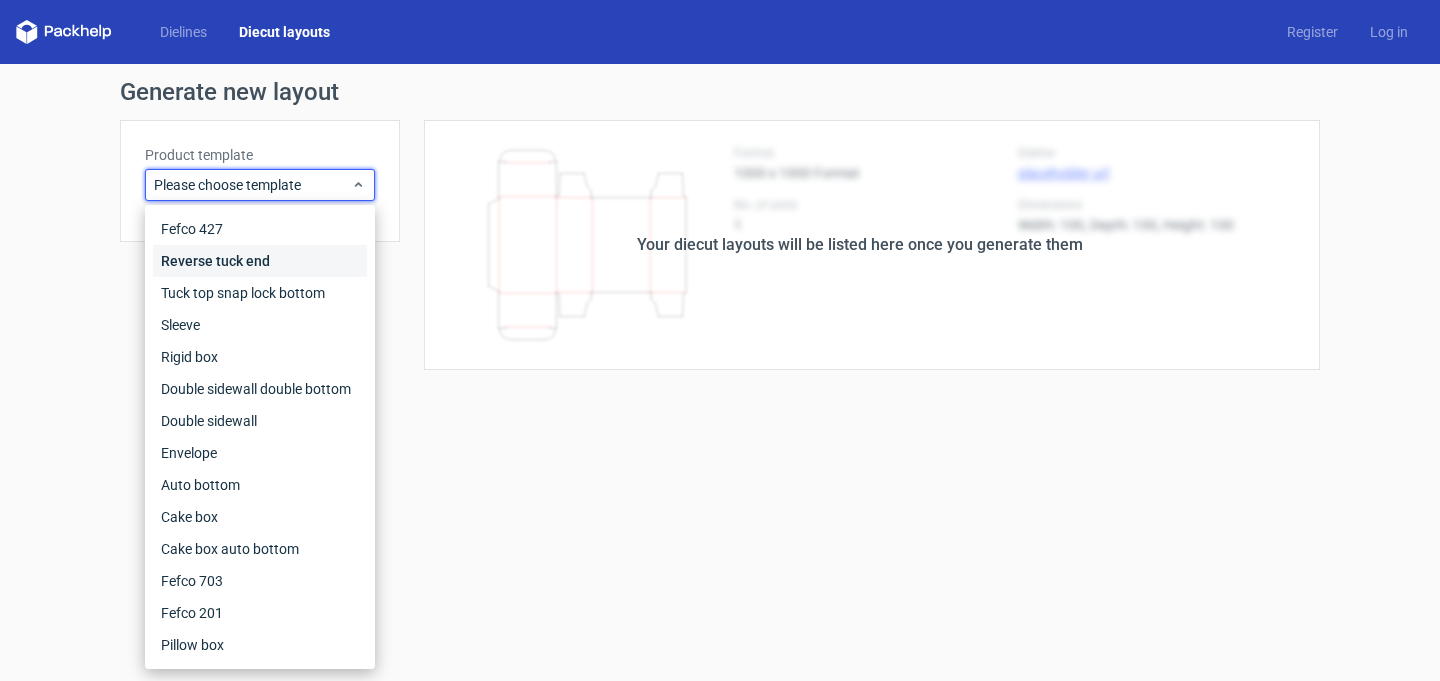 click on "Reverse tuck end" at bounding box center [260, 261] 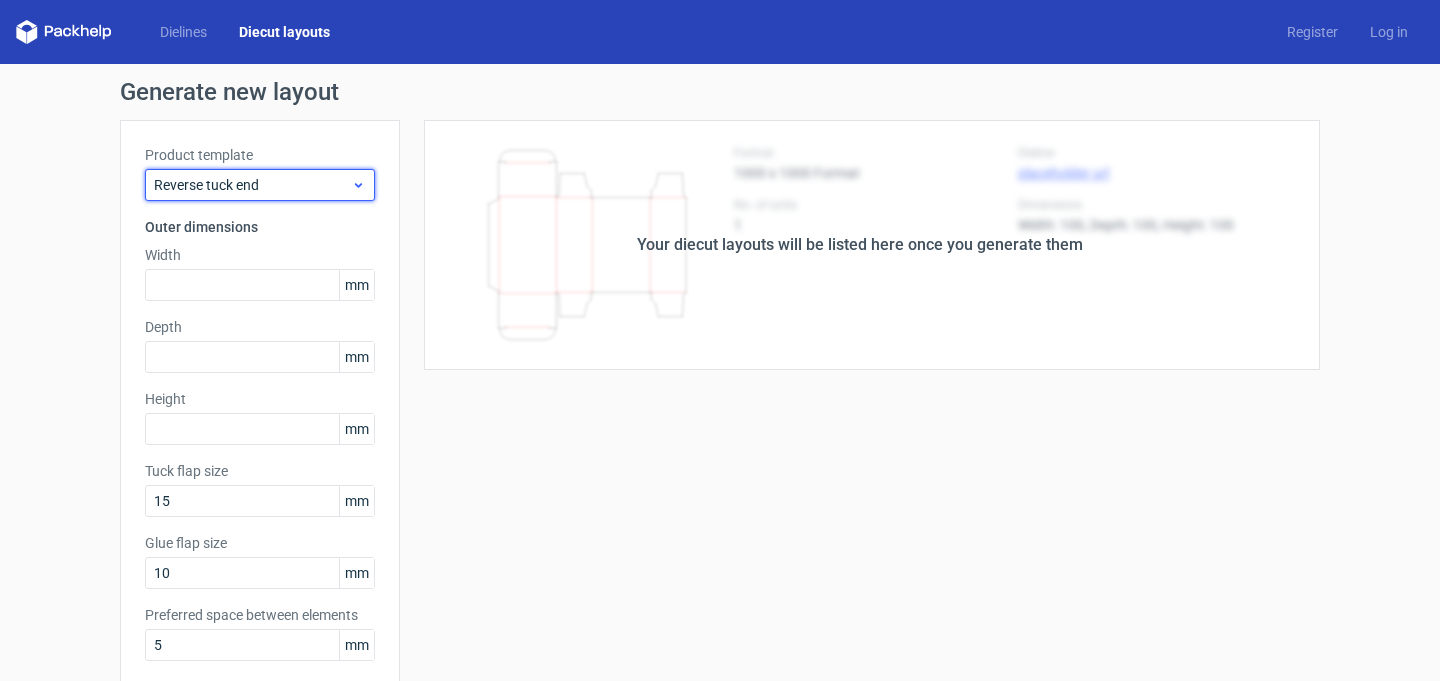 click on "Reverse tuck end" at bounding box center [260, 185] 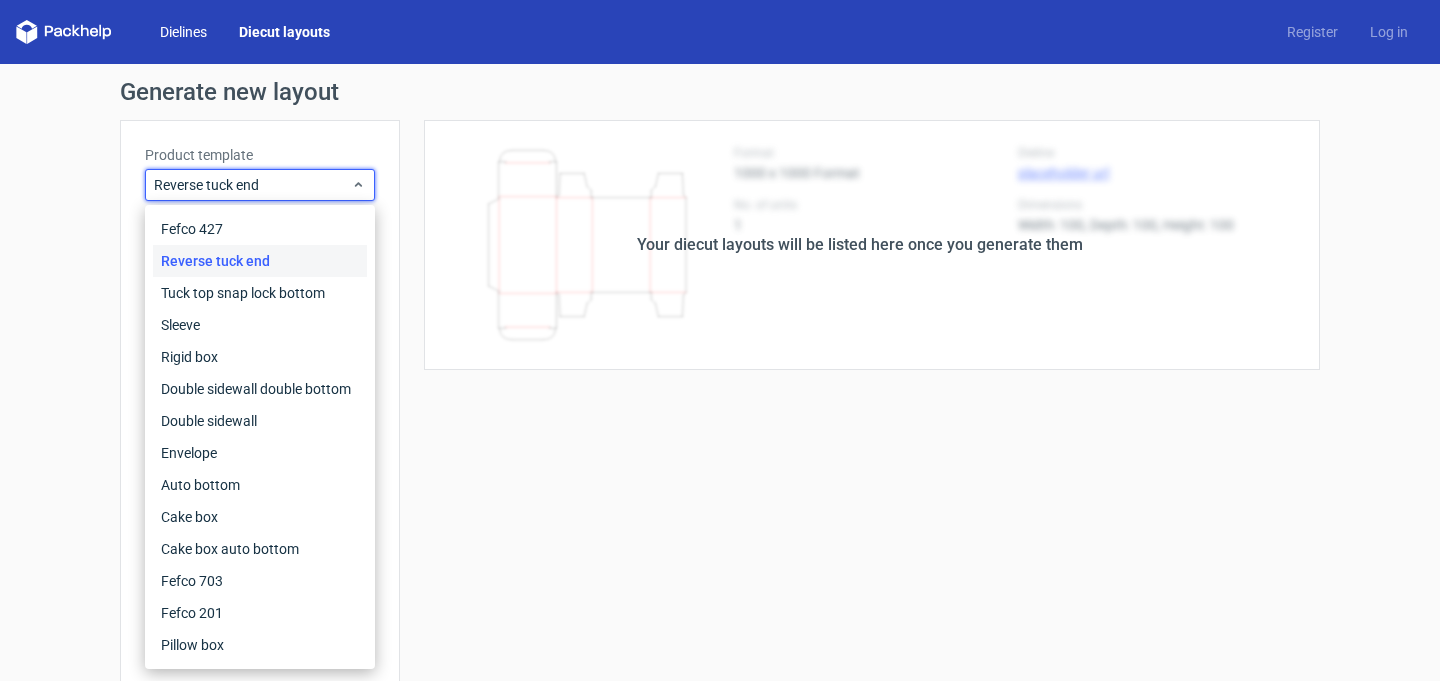 click on "Dielines" at bounding box center [183, 32] 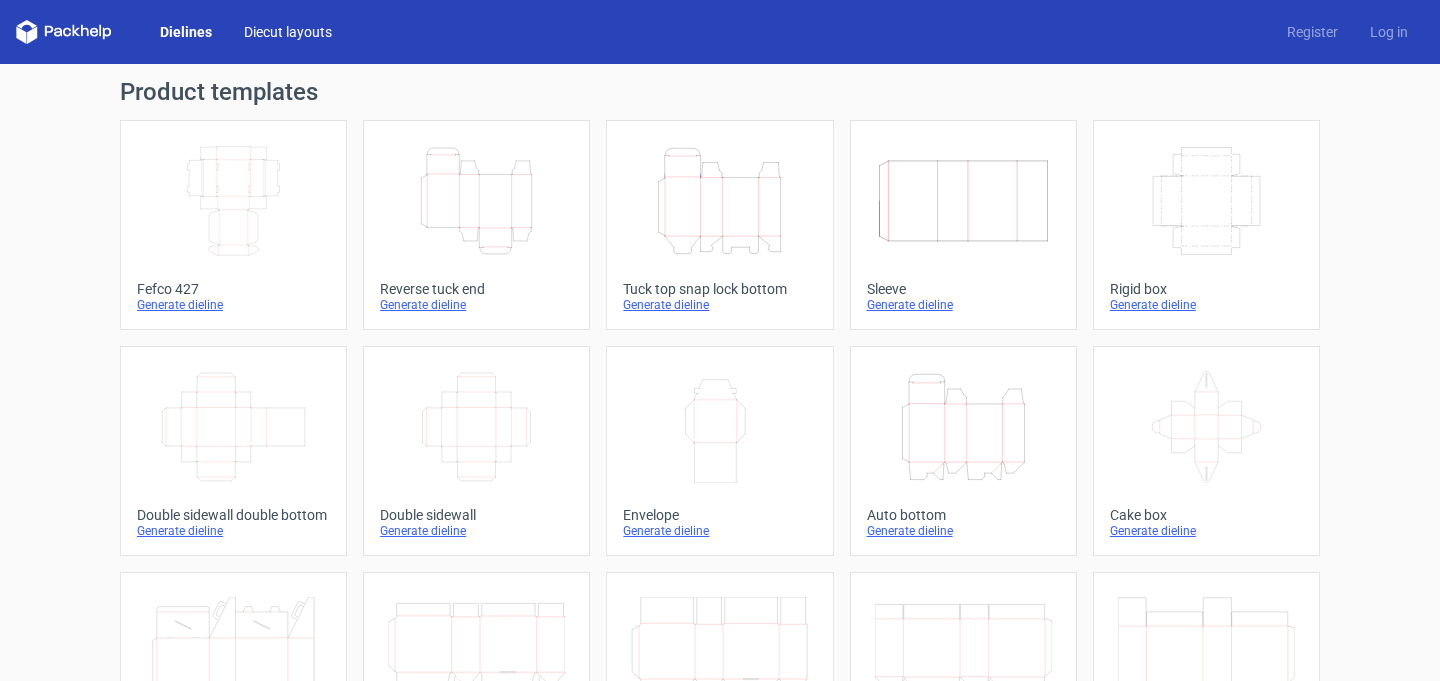 click on "Diecut layouts" at bounding box center (288, 32) 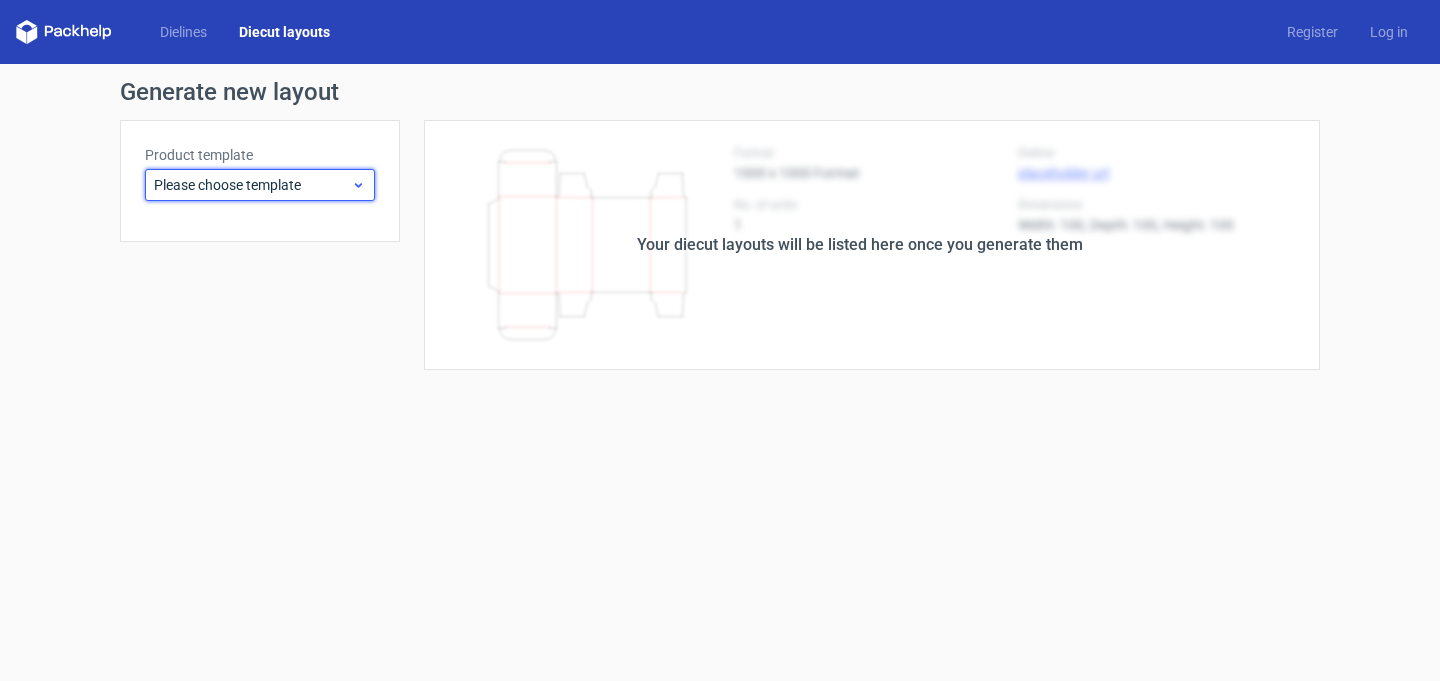 click on "Please choose template" at bounding box center (252, 185) 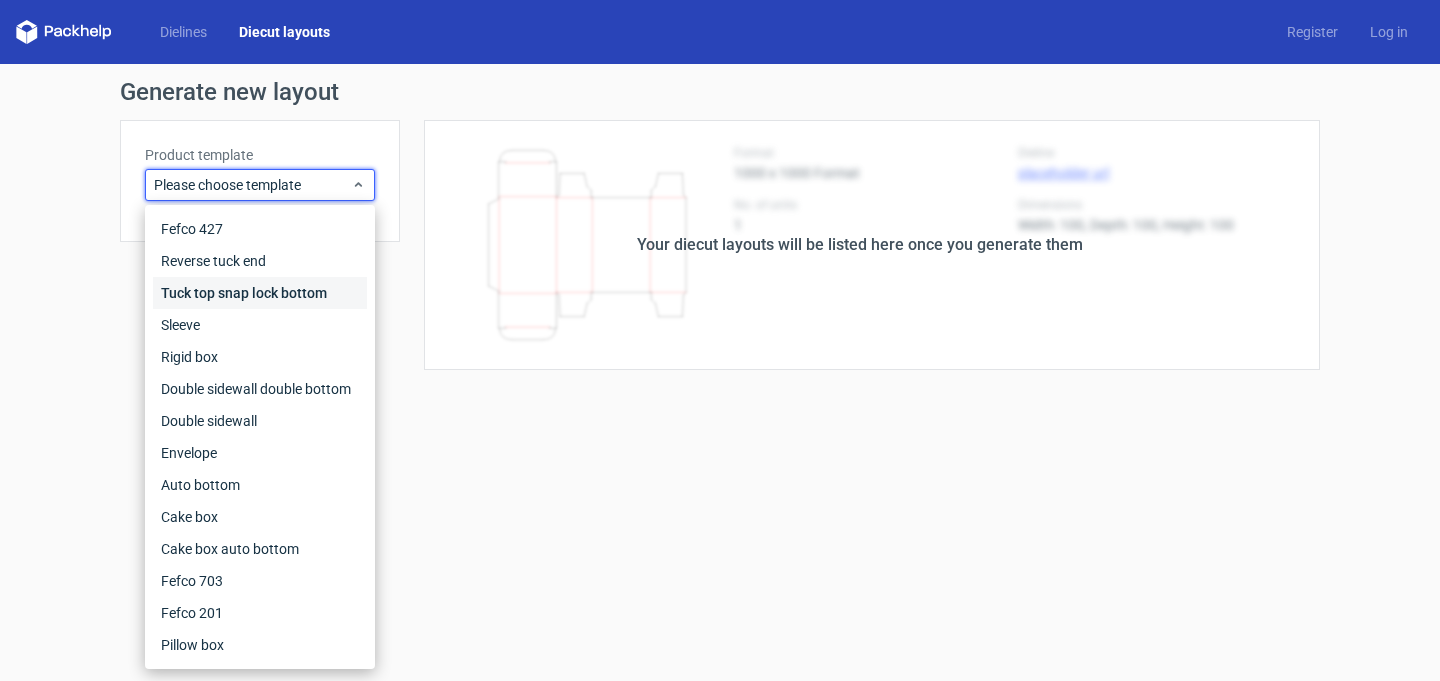 click on "Tuck top snap lock bottom" at bounding box center [260, 293] 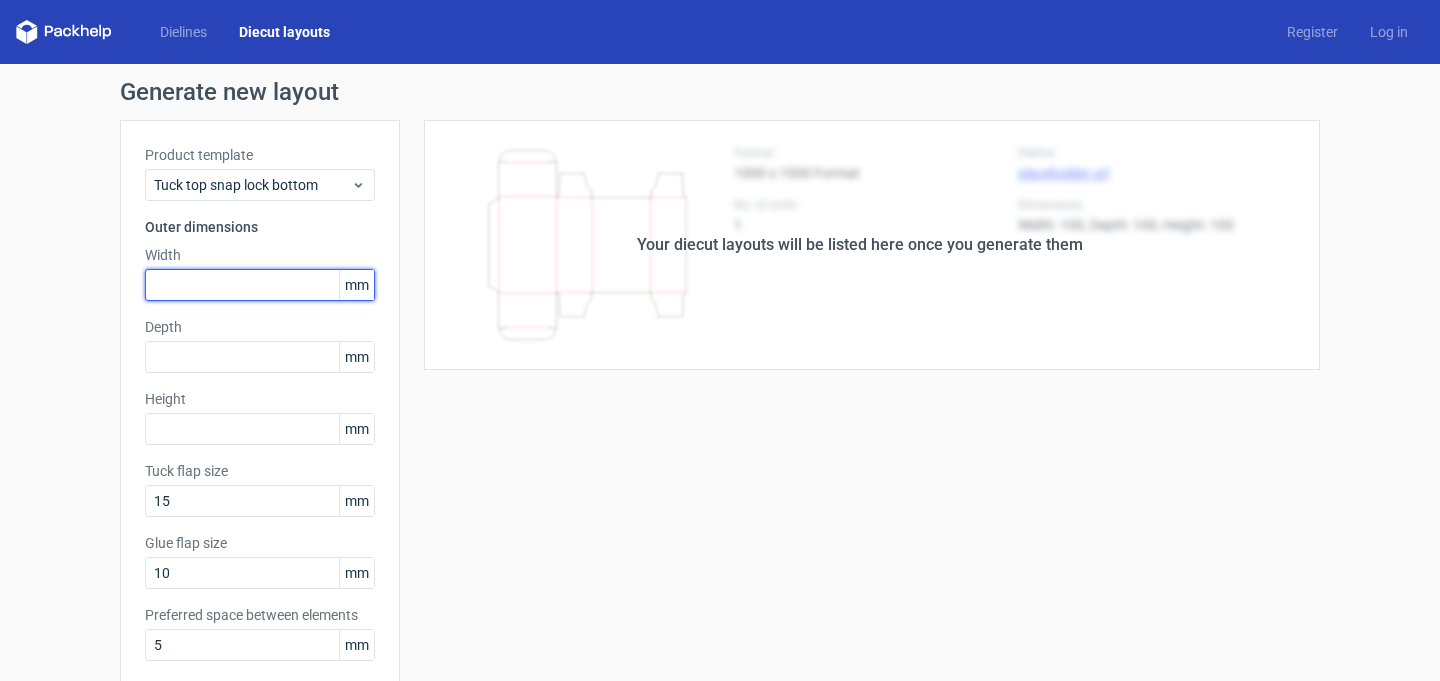 click at bounding box center (260, 285) 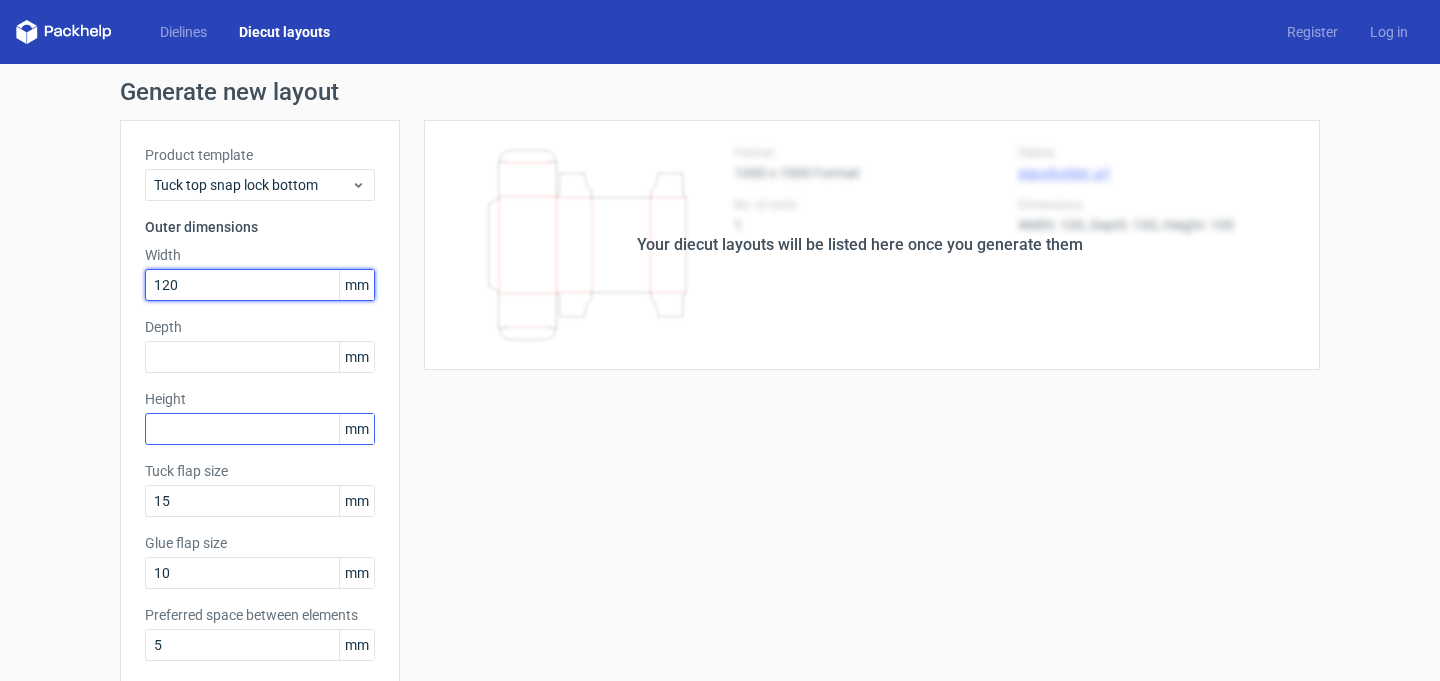 type on "120" 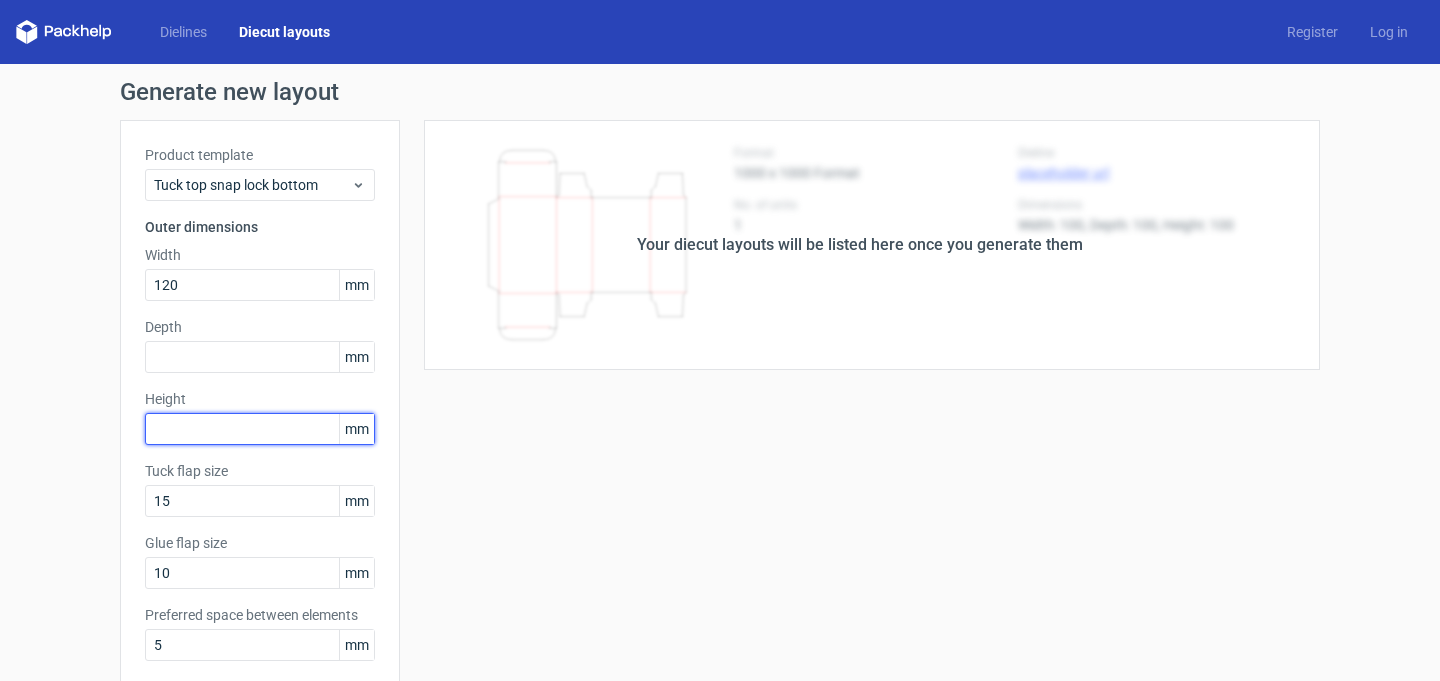 click at bounding box center (260, 429) 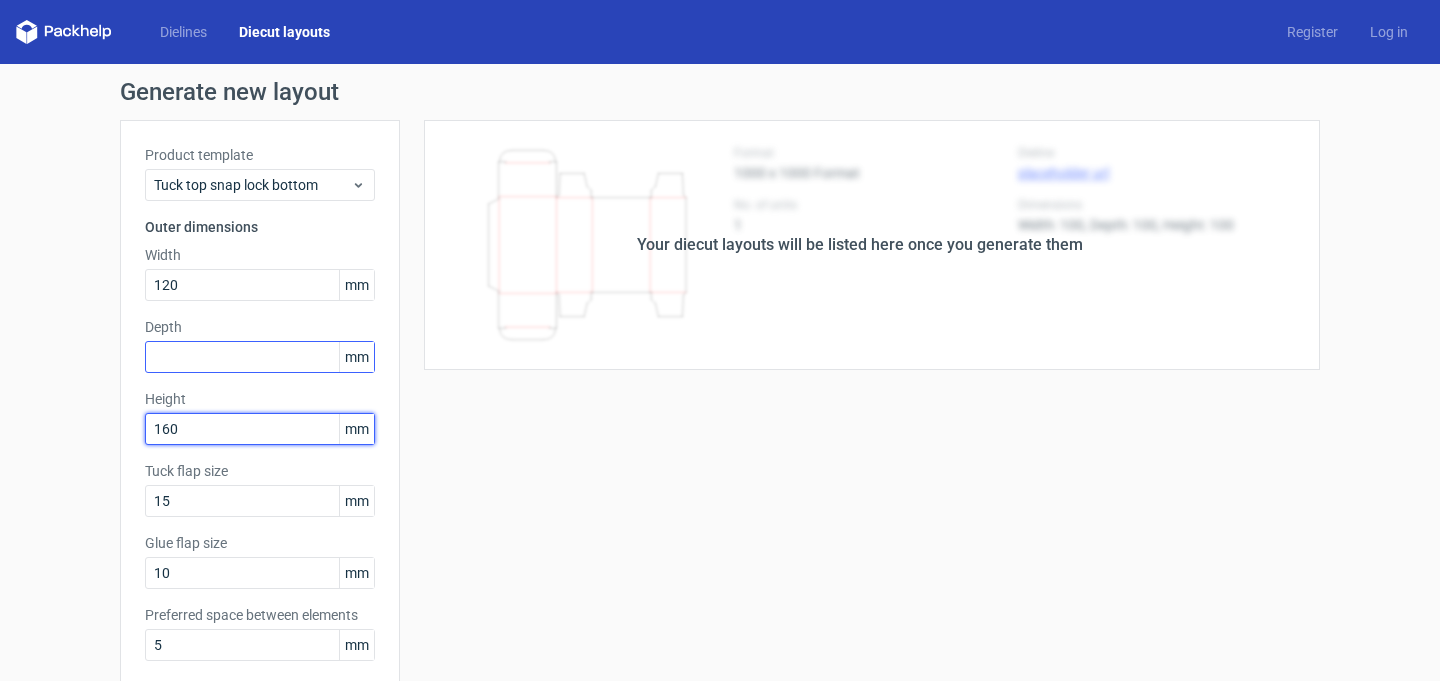 type on "160" 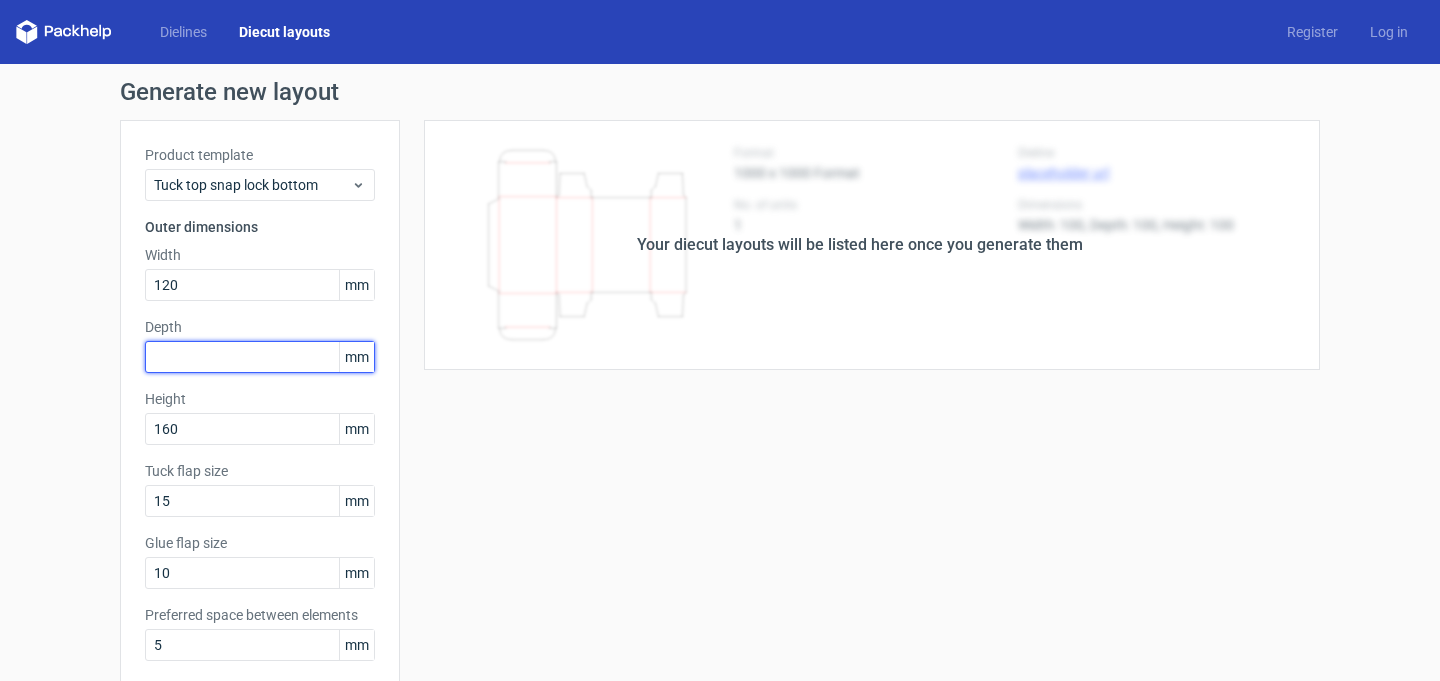 click at bounding box center (260, 357) 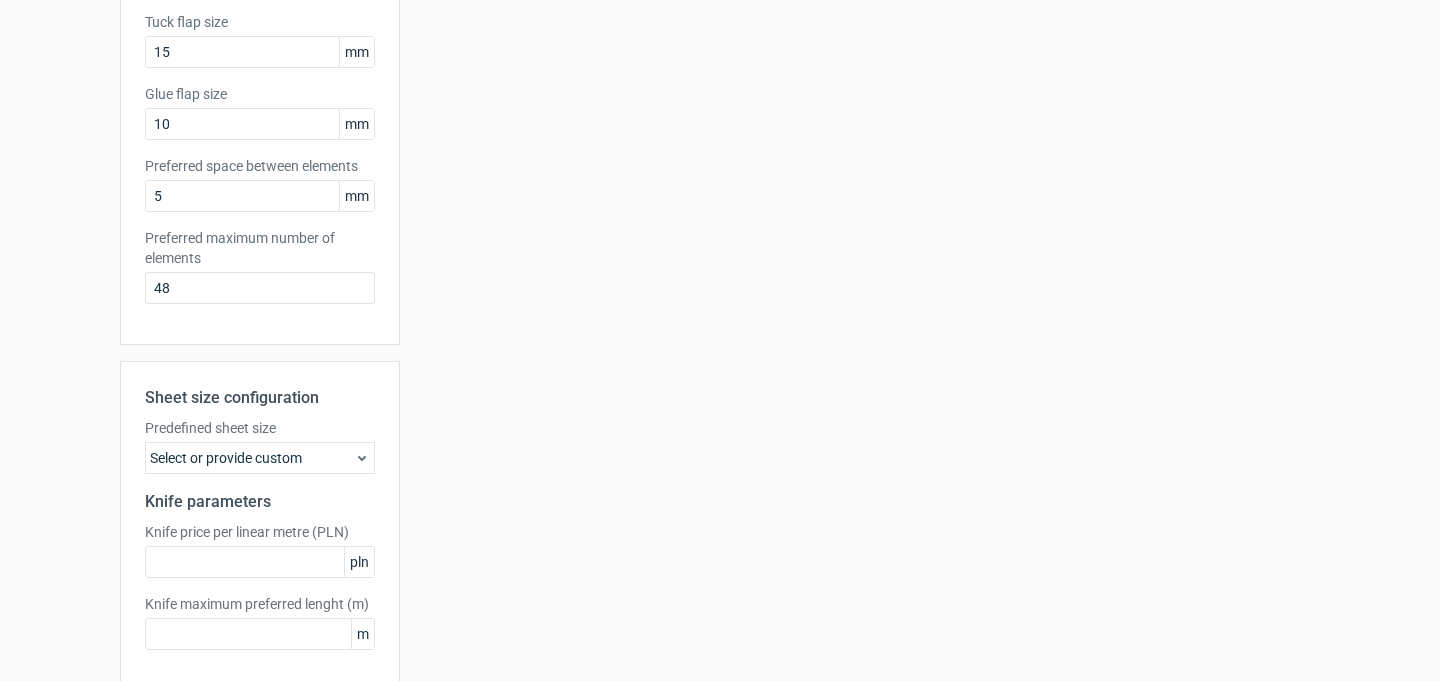 scroll, scrollTop: 533, scrollLeft: 0, axis: vertical 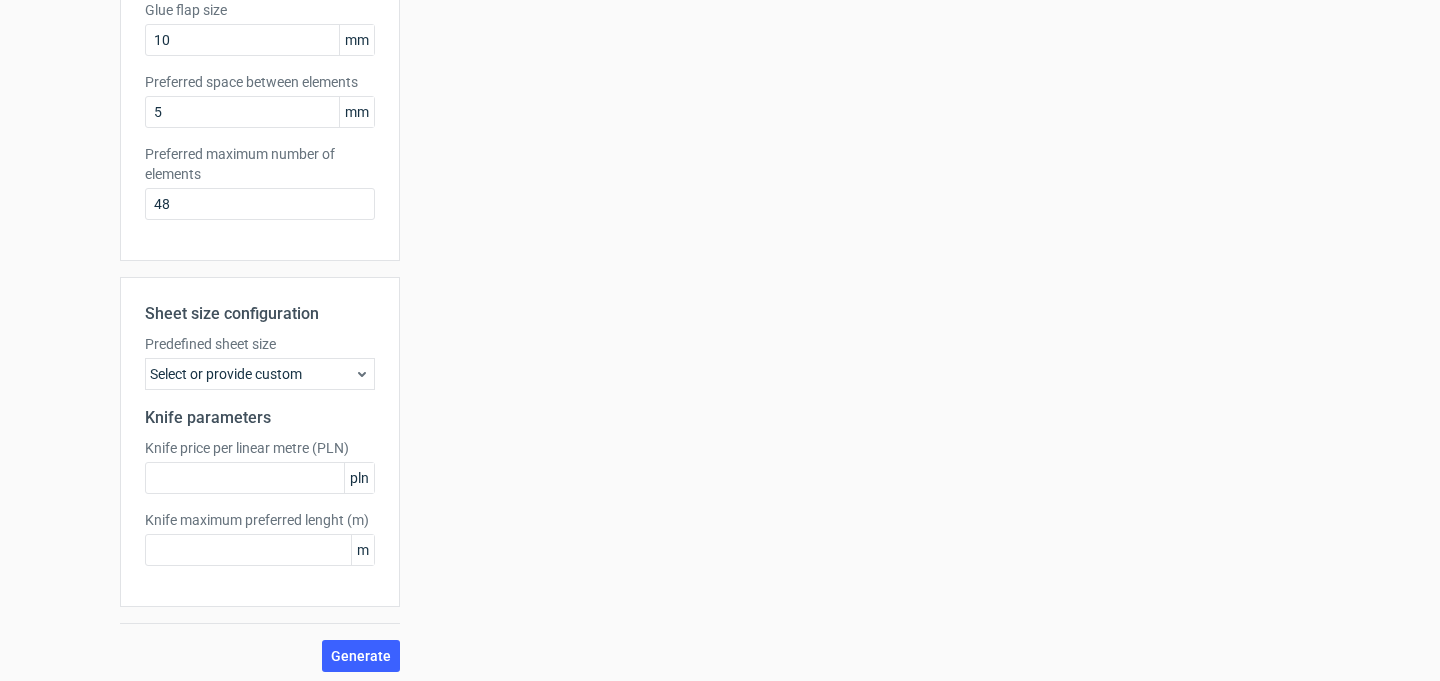 type on "27" 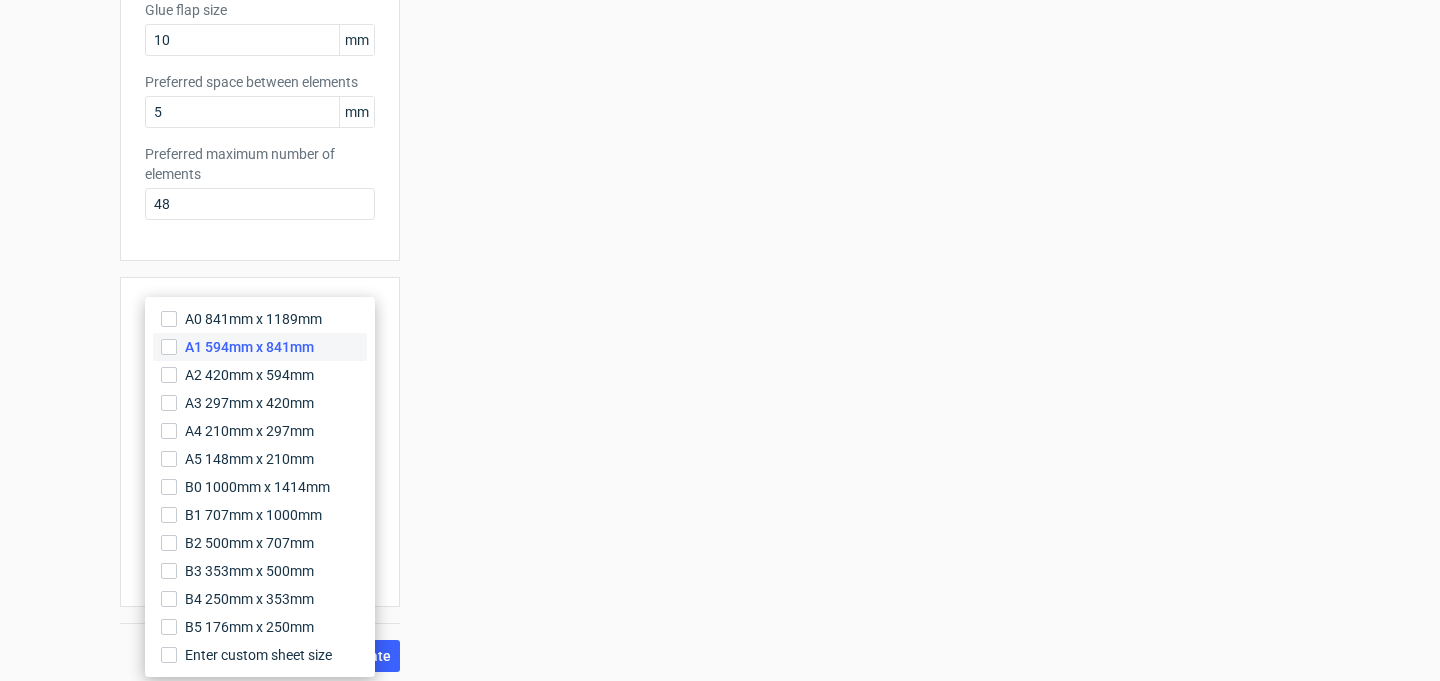 click on "A1 594mm x 841mm" at bounding box center (249, 347) 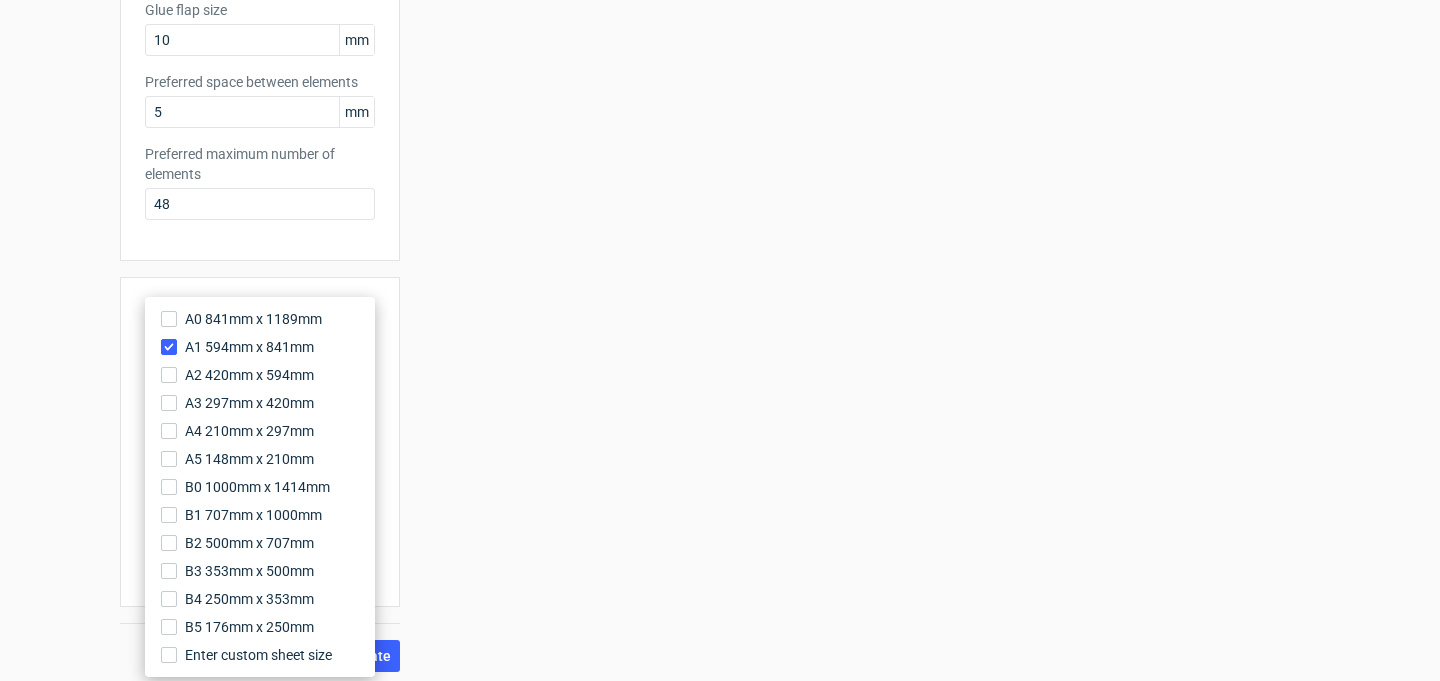 scroll, scrollTop: 0, scrollLeft: 0, axis: both 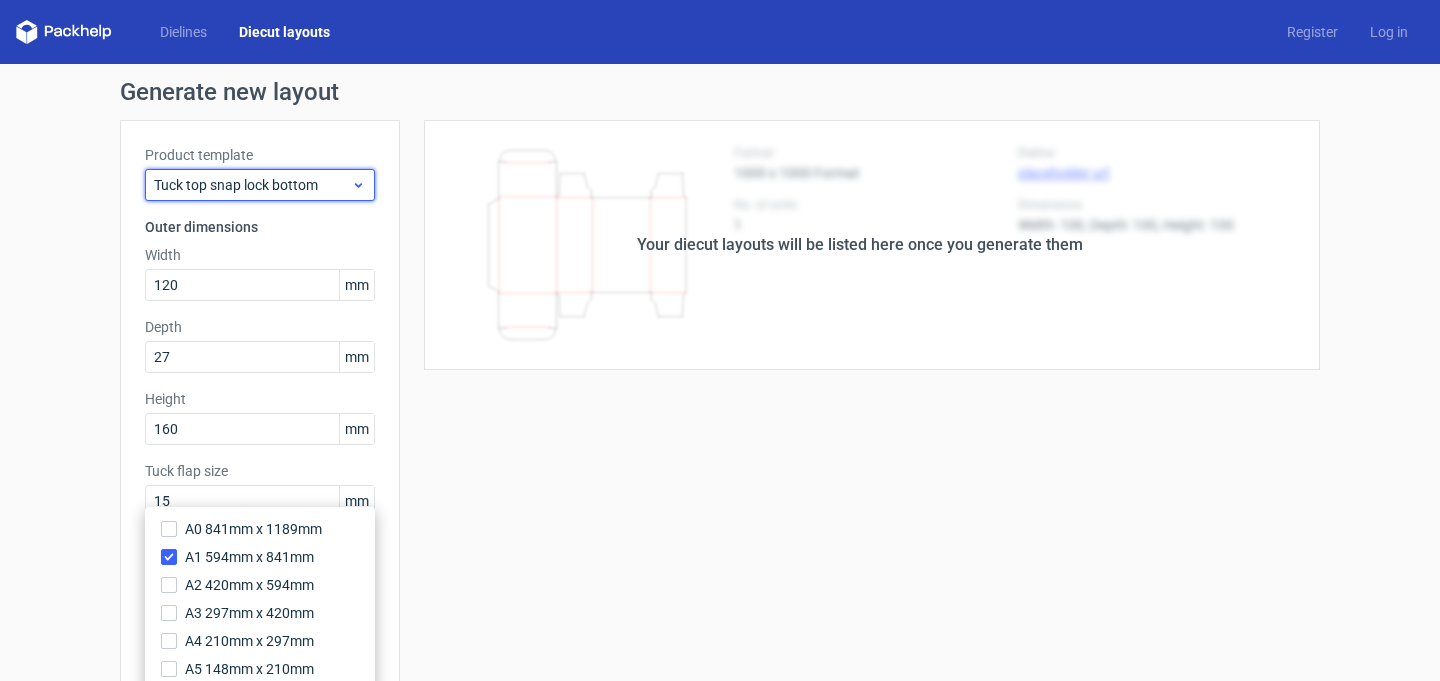 click on "Tuck top snap lock bottom" at bounding box center (252, 185) 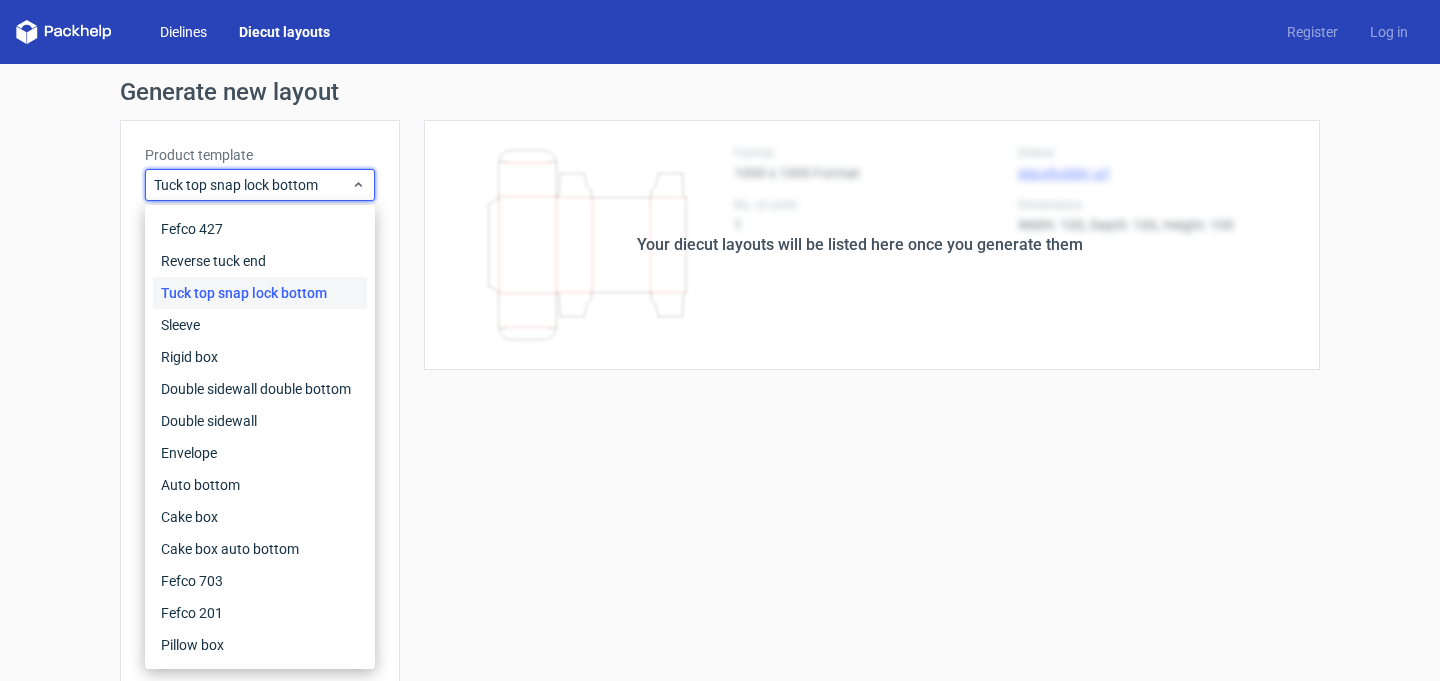 click on "Dielines" at bounding box center (183, 32) 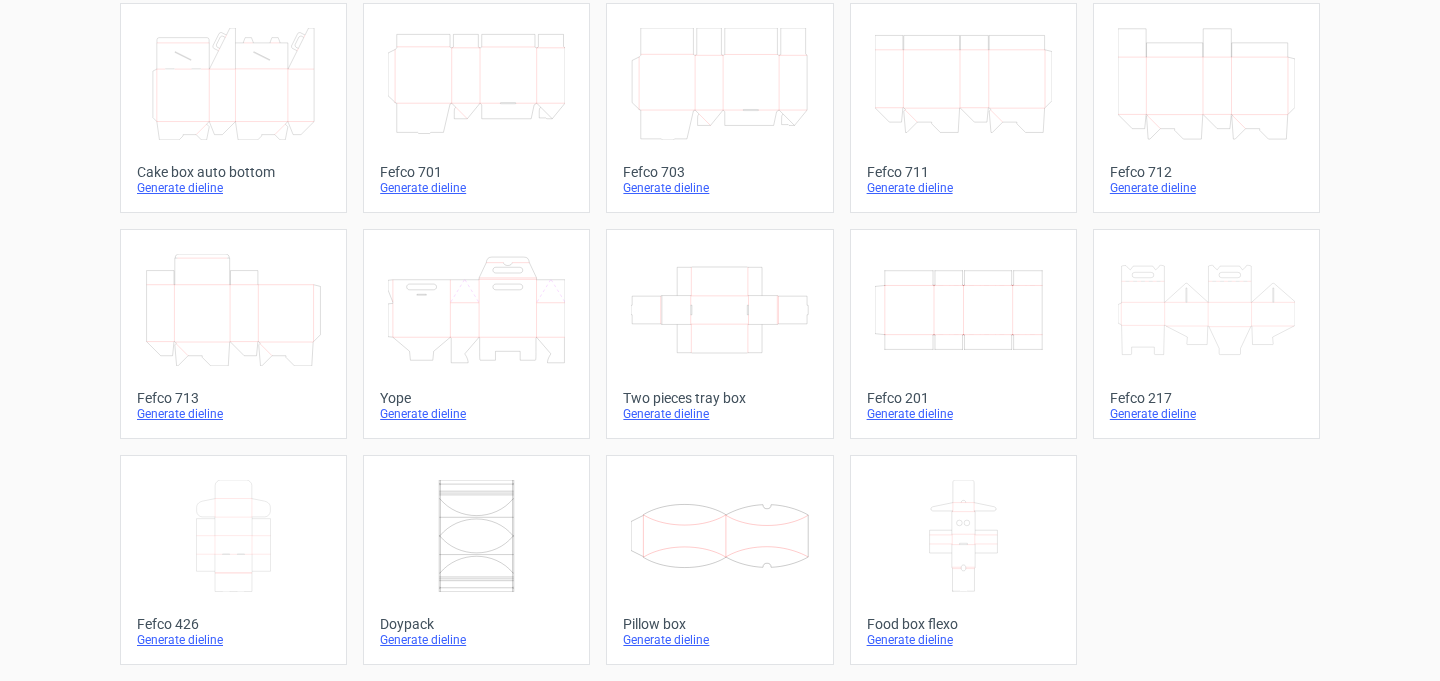 scroll, scrollTop: 0, scrollLeft: 0, axis: both 